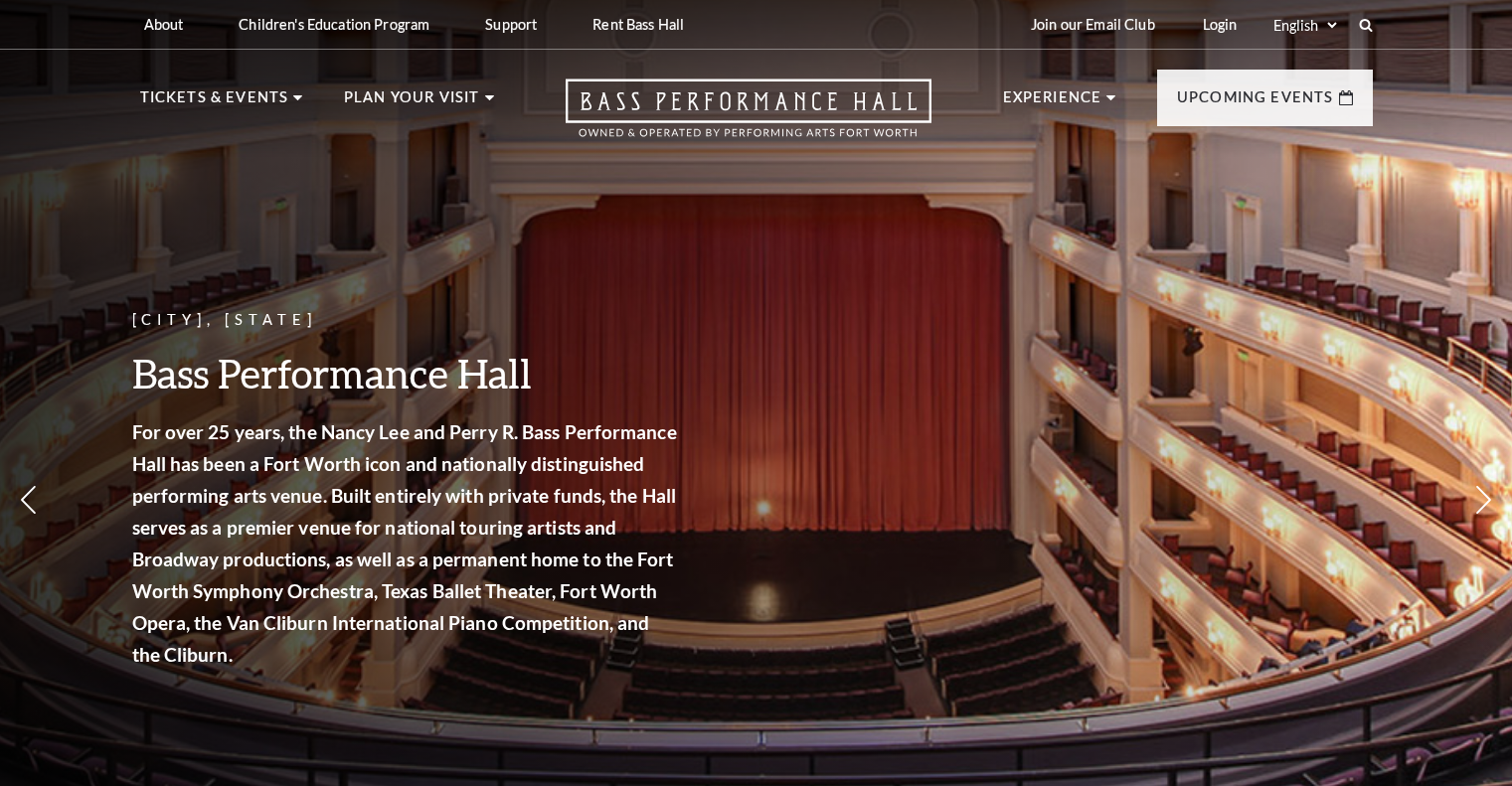 scroll, scrollTop: 0, scrollLeft: 0, axis: both 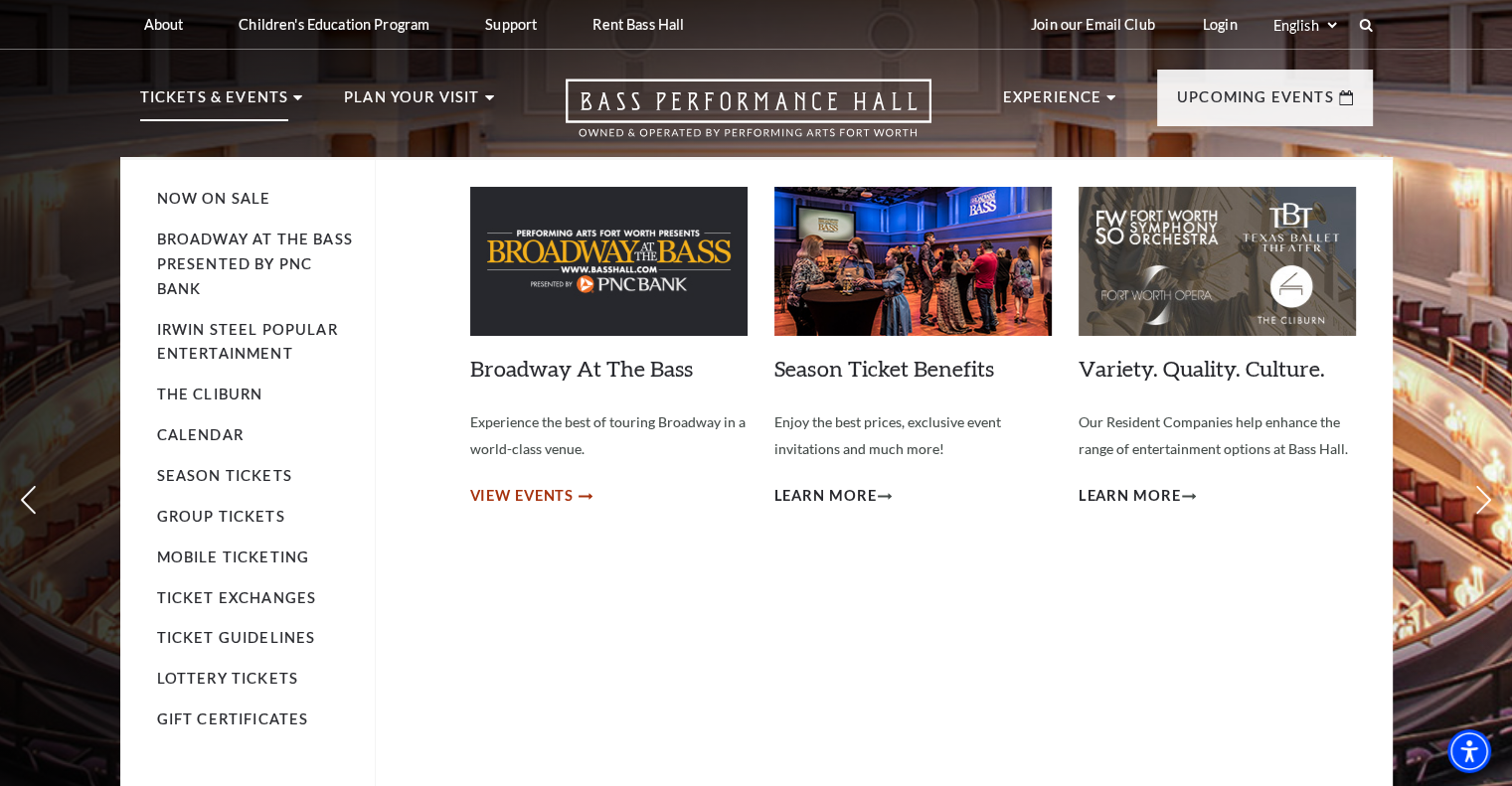 click on "View Events" at bounding box center [522, 496] 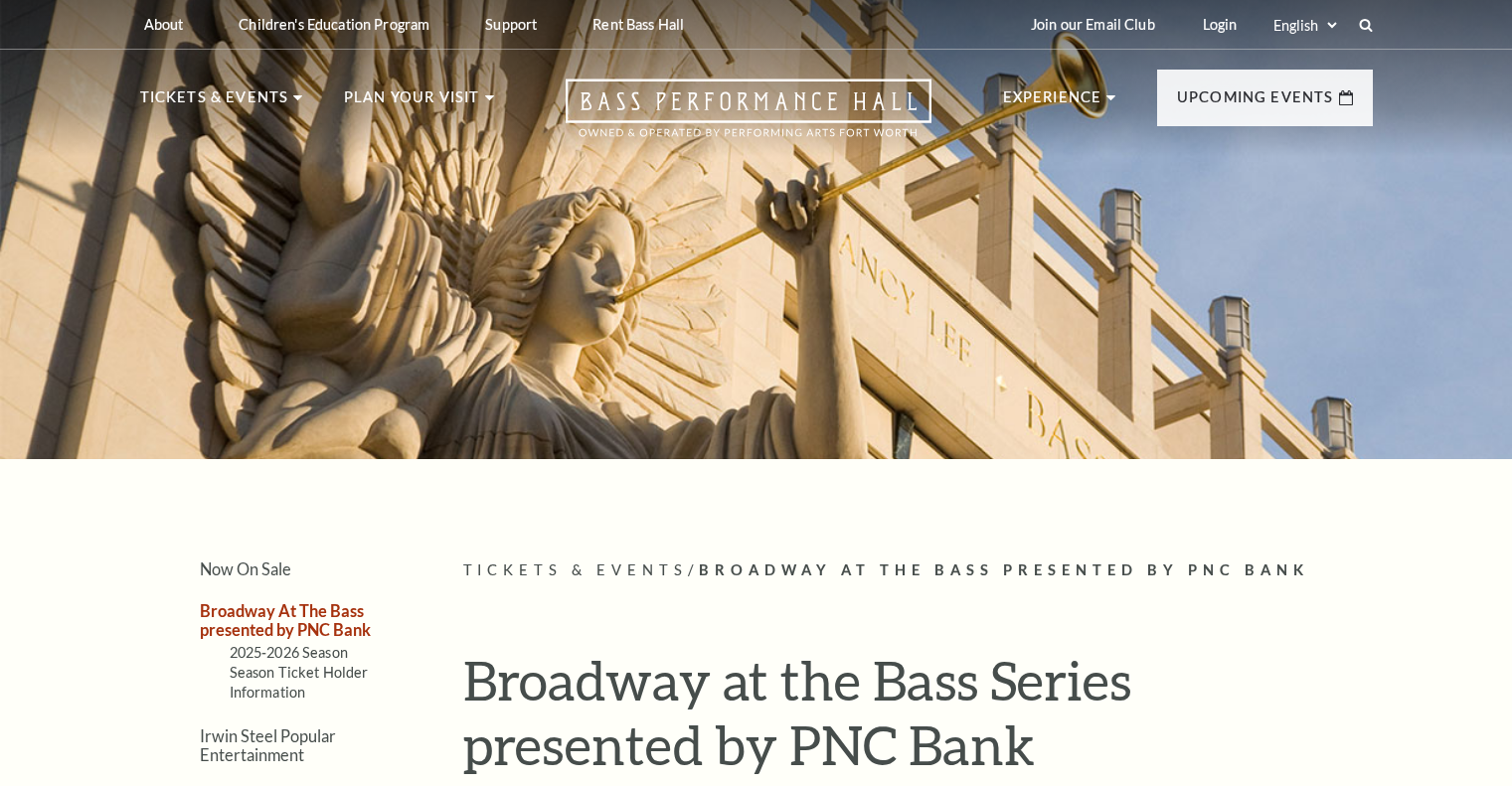 scroll, scrollTop: 0, scrollLeft: 0, axis: both 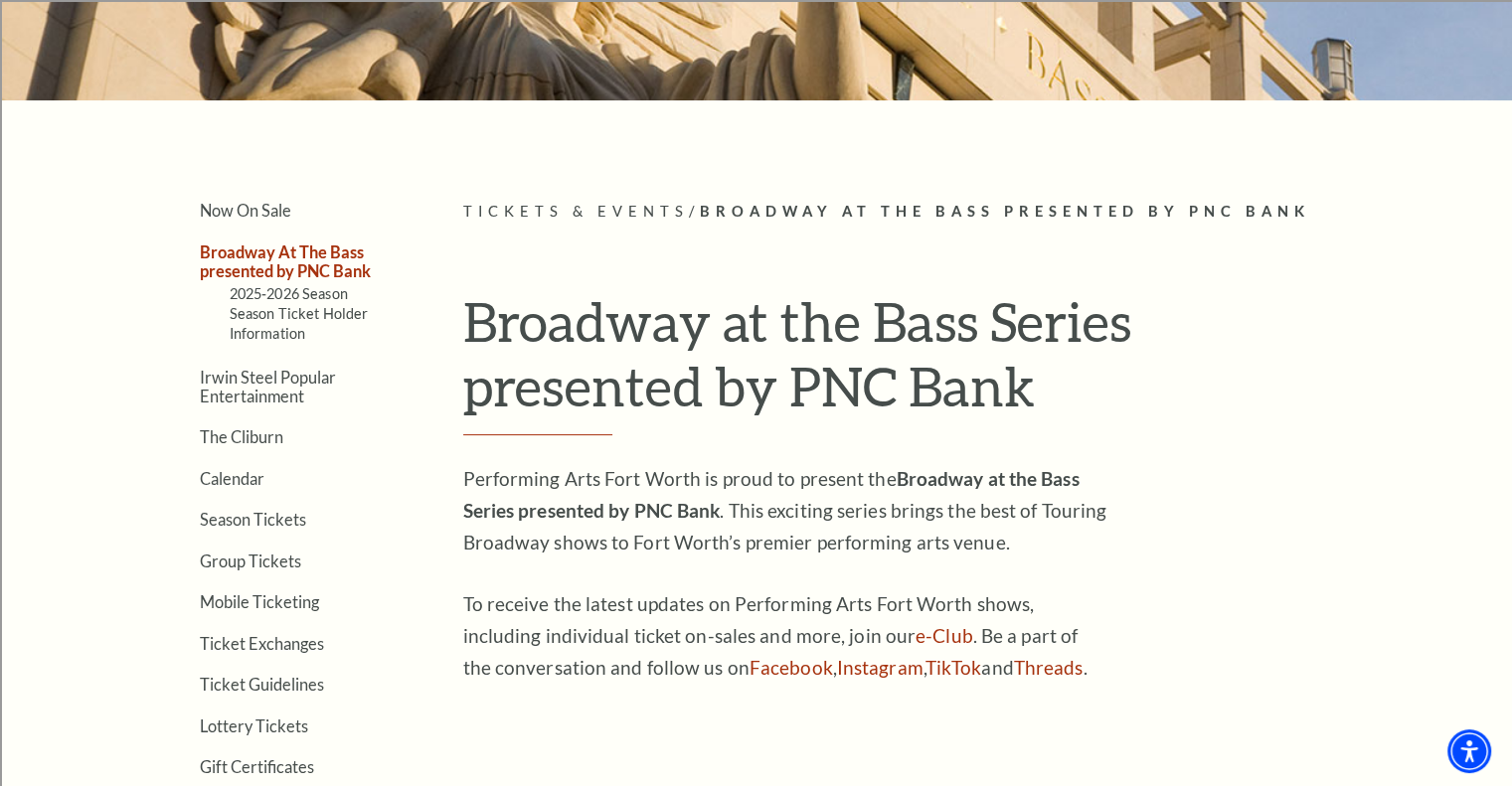 click on "Broadway At The Bass presented by PNC Bank" at bounding box center [285, 261] 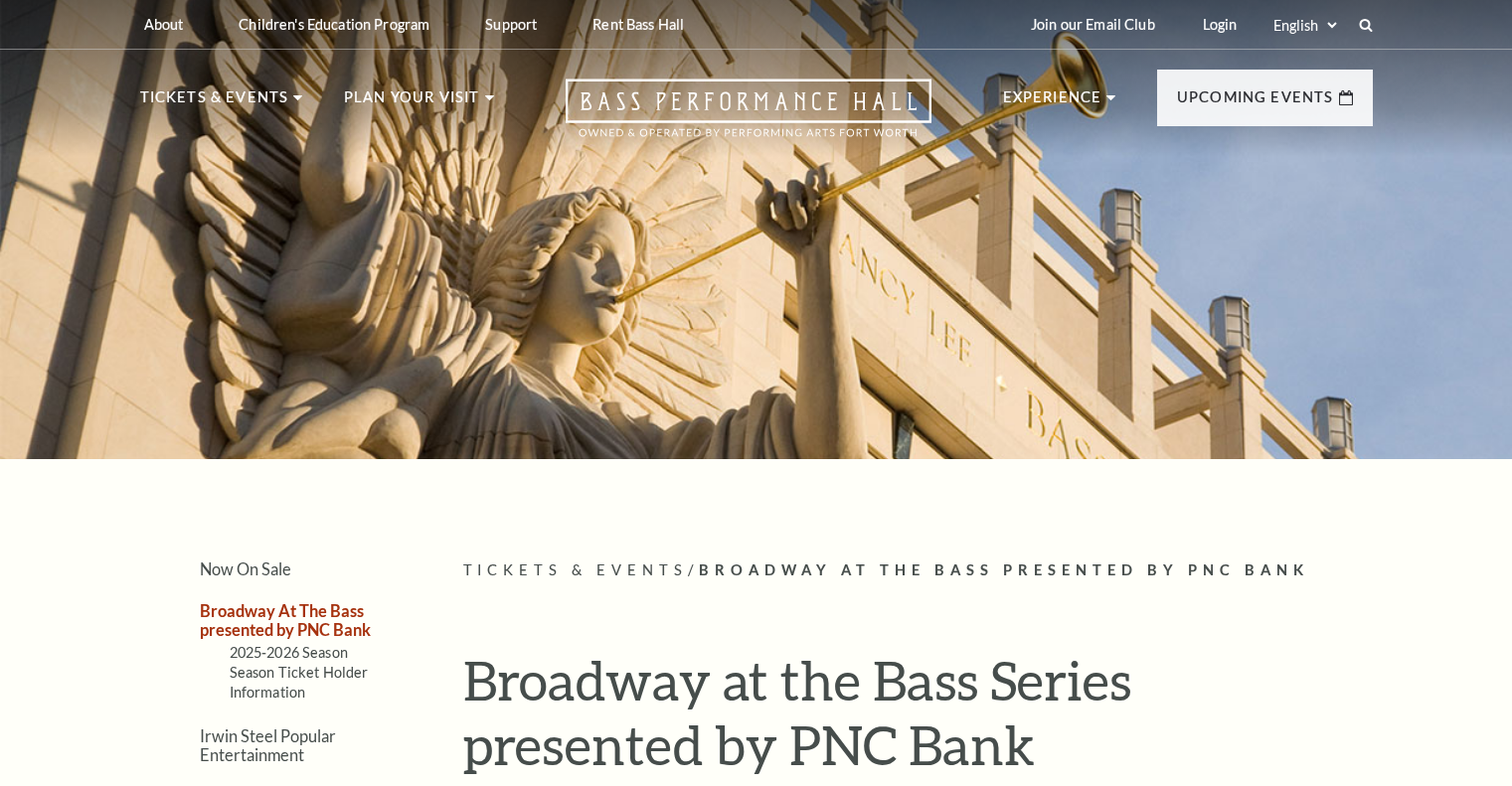 scroll, scrollTop: 0, scrollLeft: 0, axis: both 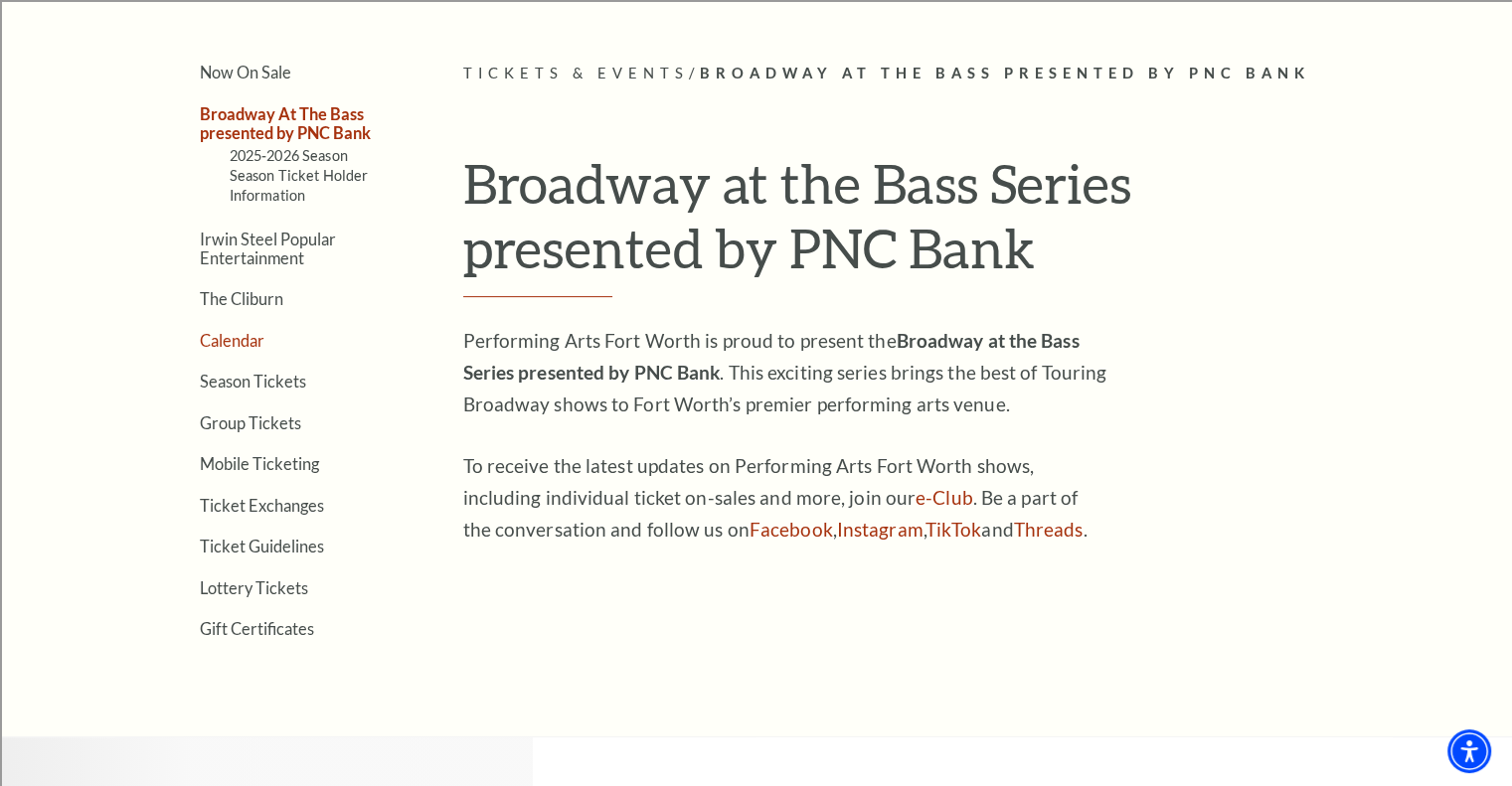 click on "Calendar" at bounding box center (232, 340) 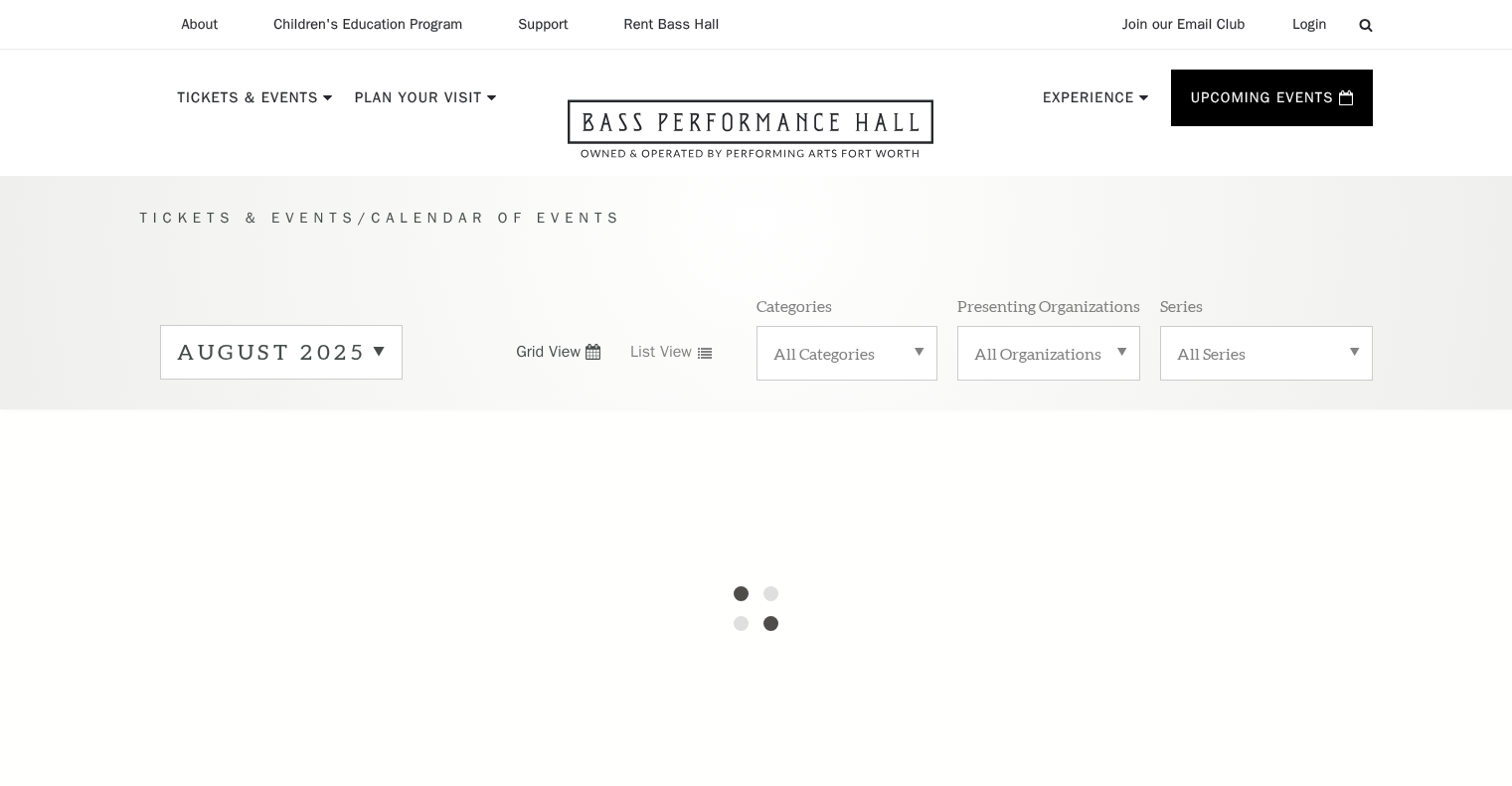 scroll, scrollTop: 0, scrollLeft: 0, axis: both 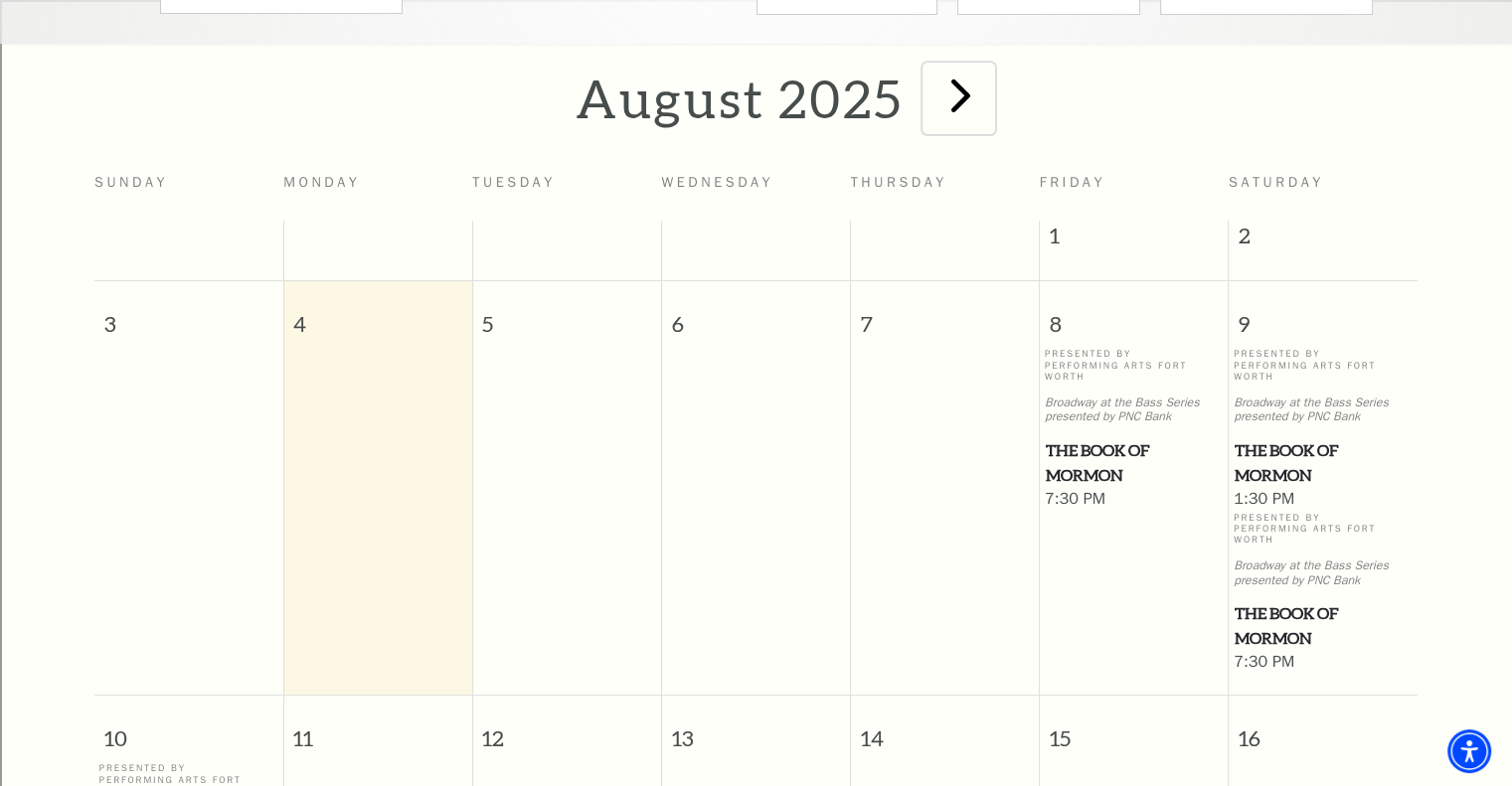 click at bounding box center (960, 94) 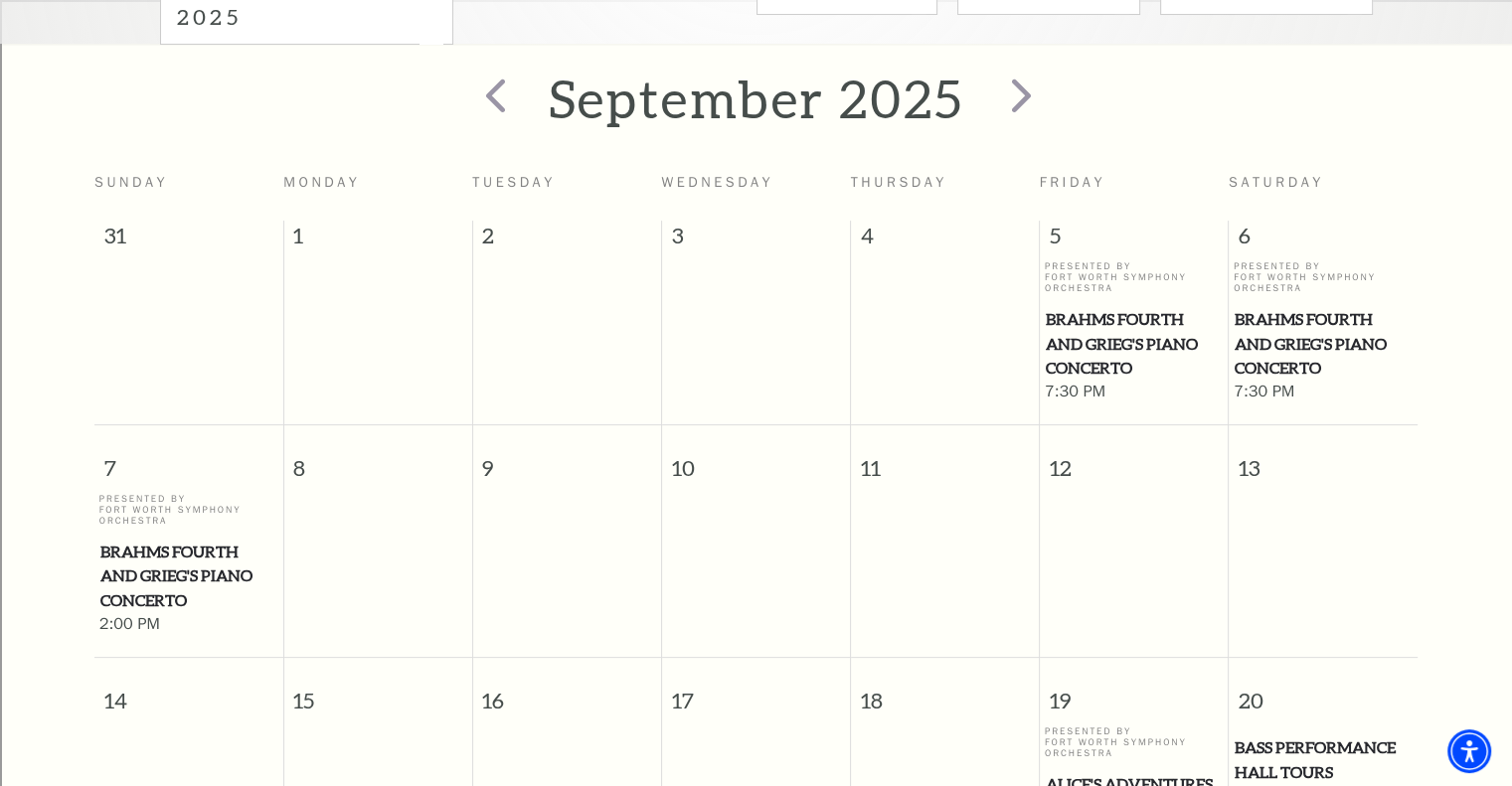 scroll, scrollTop: 175, scrollLeft: 0, axis: vertical 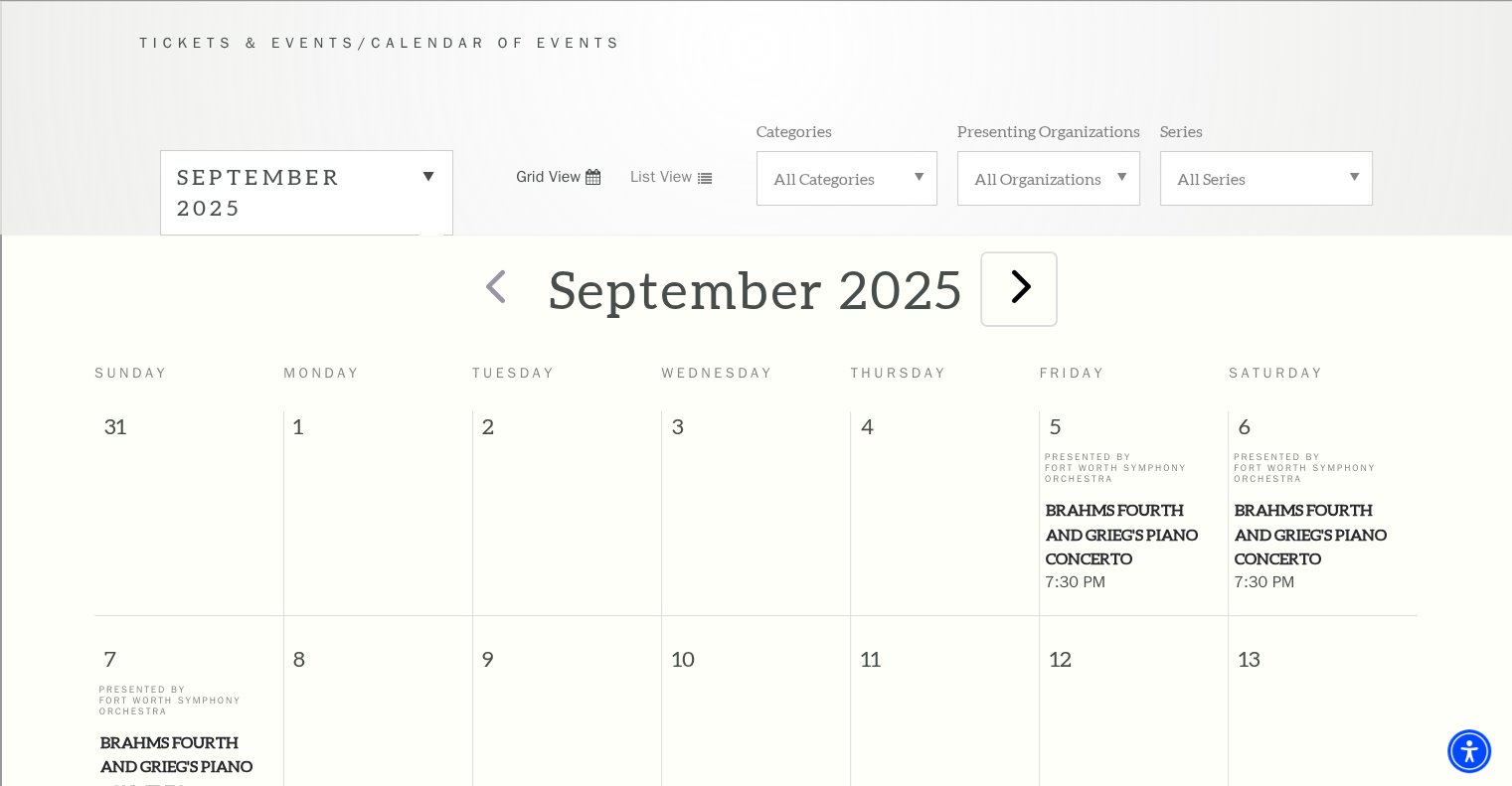 click at bounding box center (1021, 285) 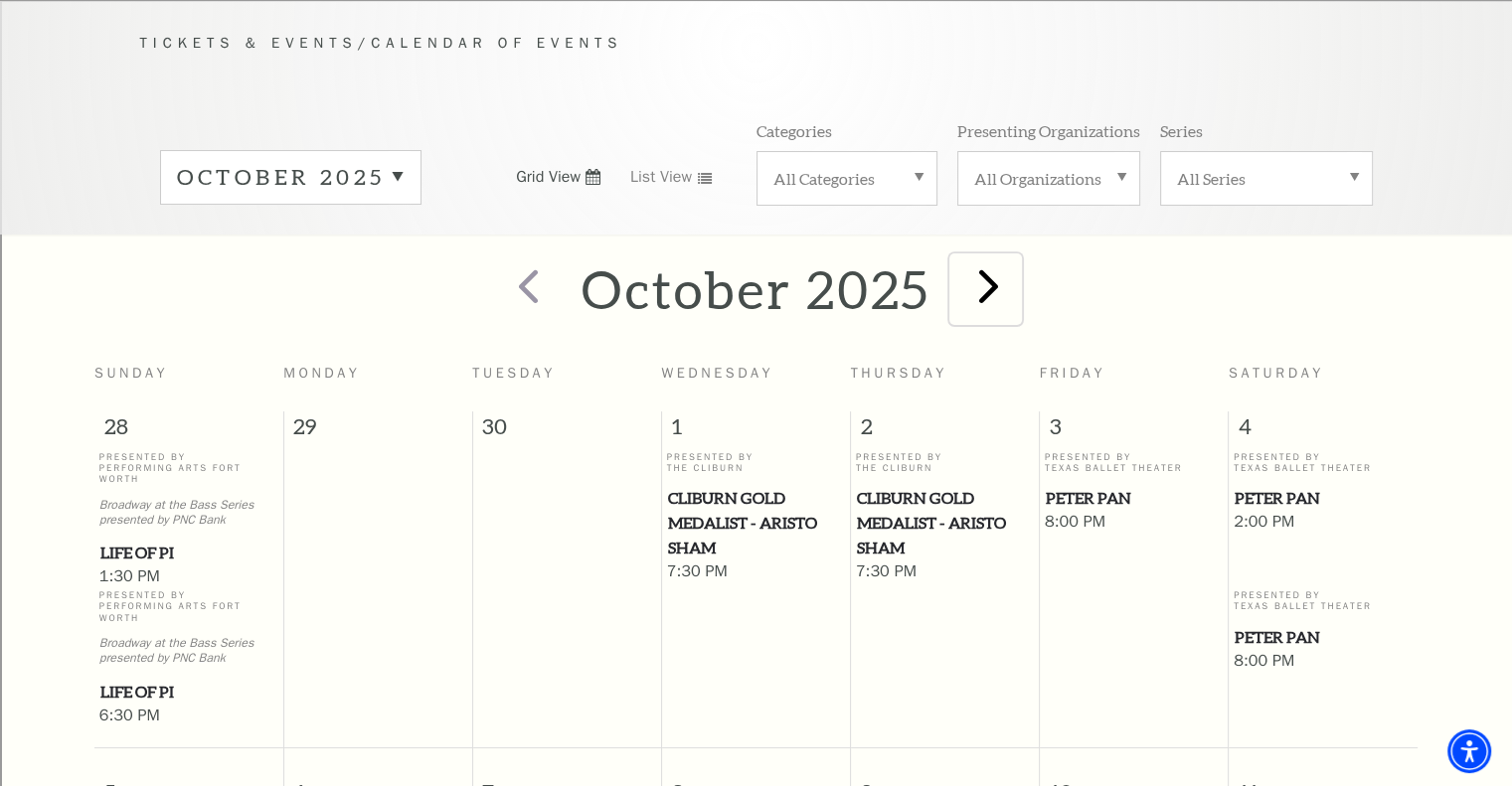 click at bounding box center (988, 285) 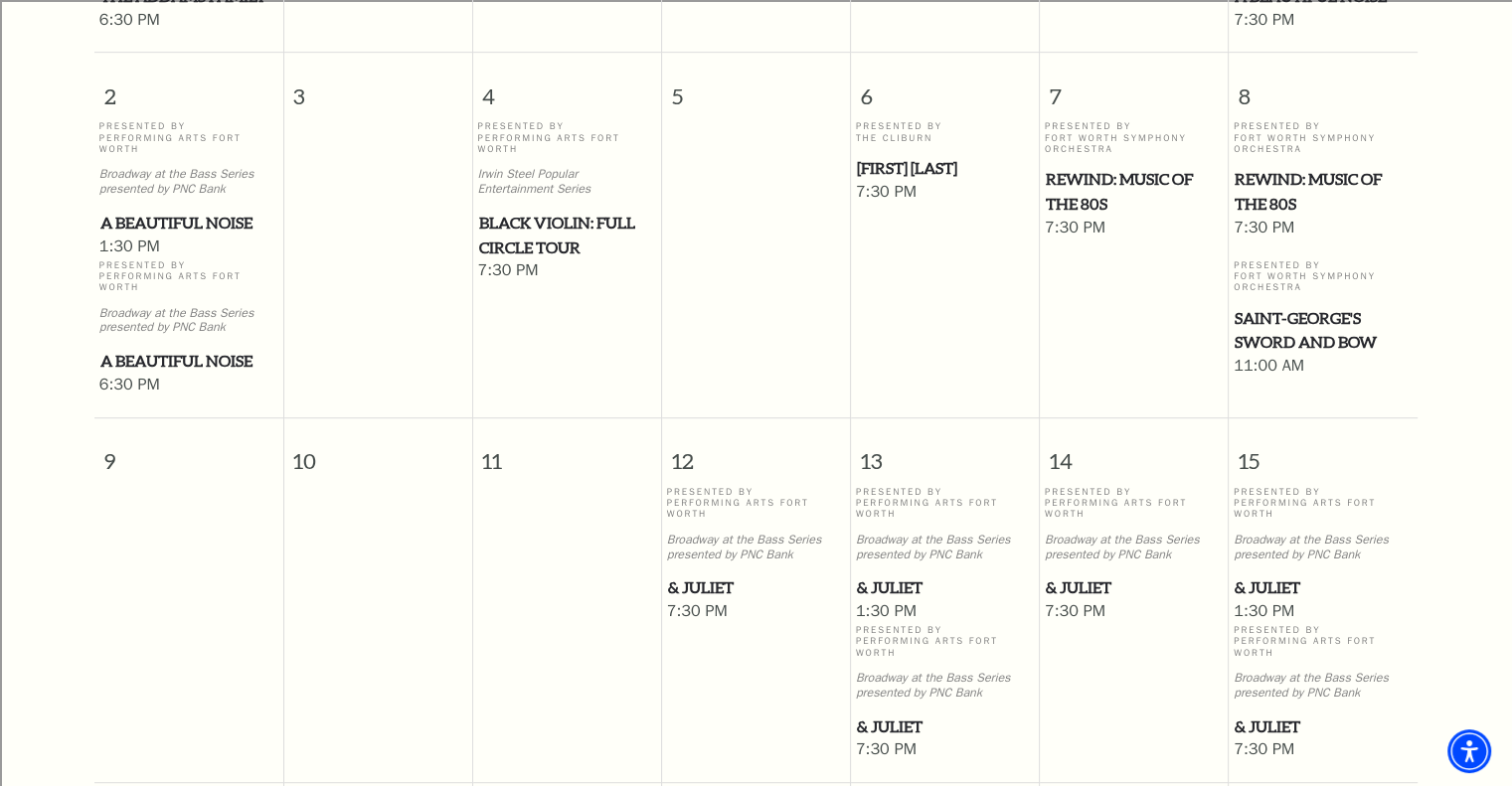 scroll, scrollTop: 1069, scrollLeft: 0, axis: vertical 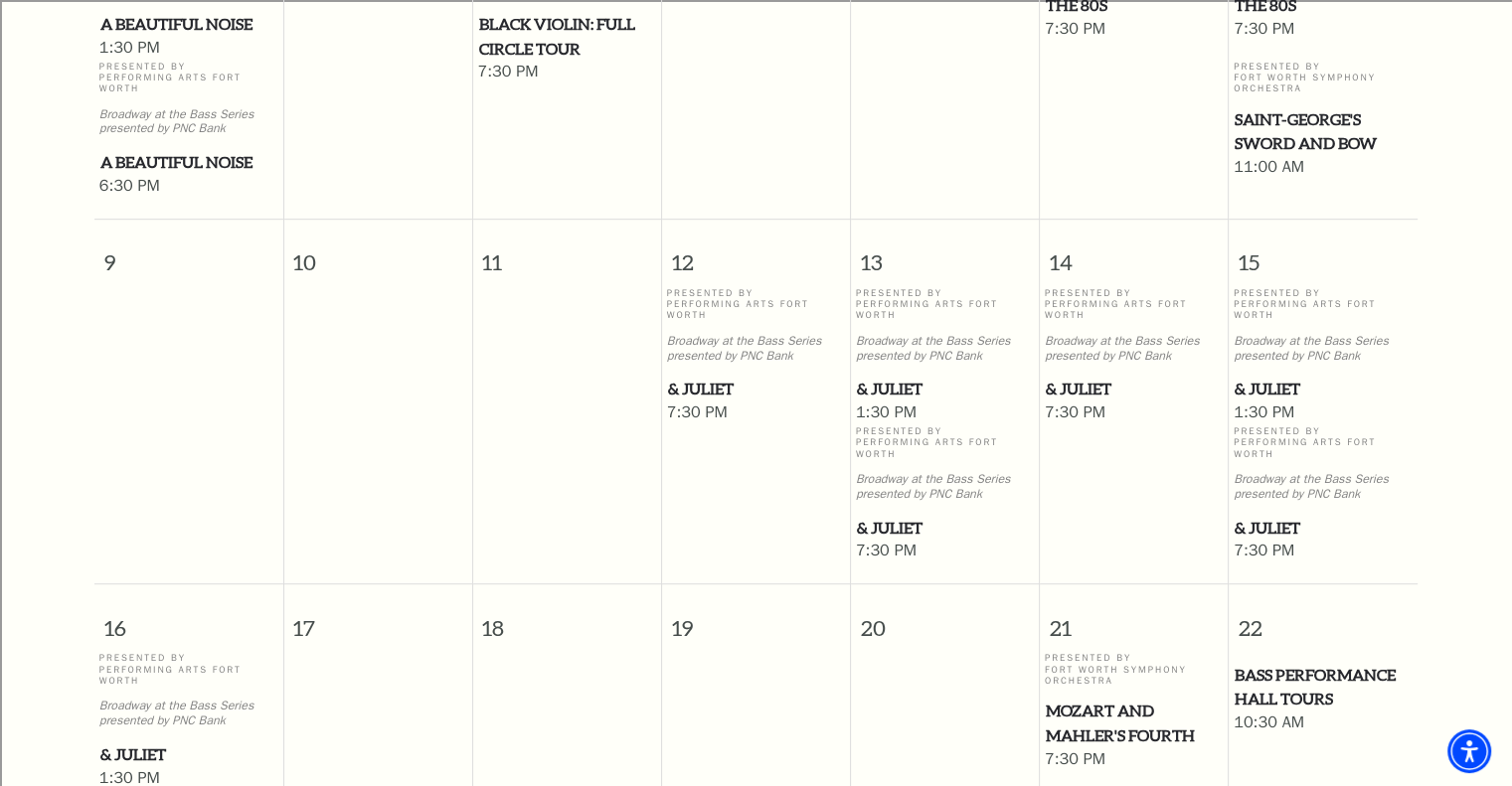 click on "& Juliet" at bounding box center (1323, 389) 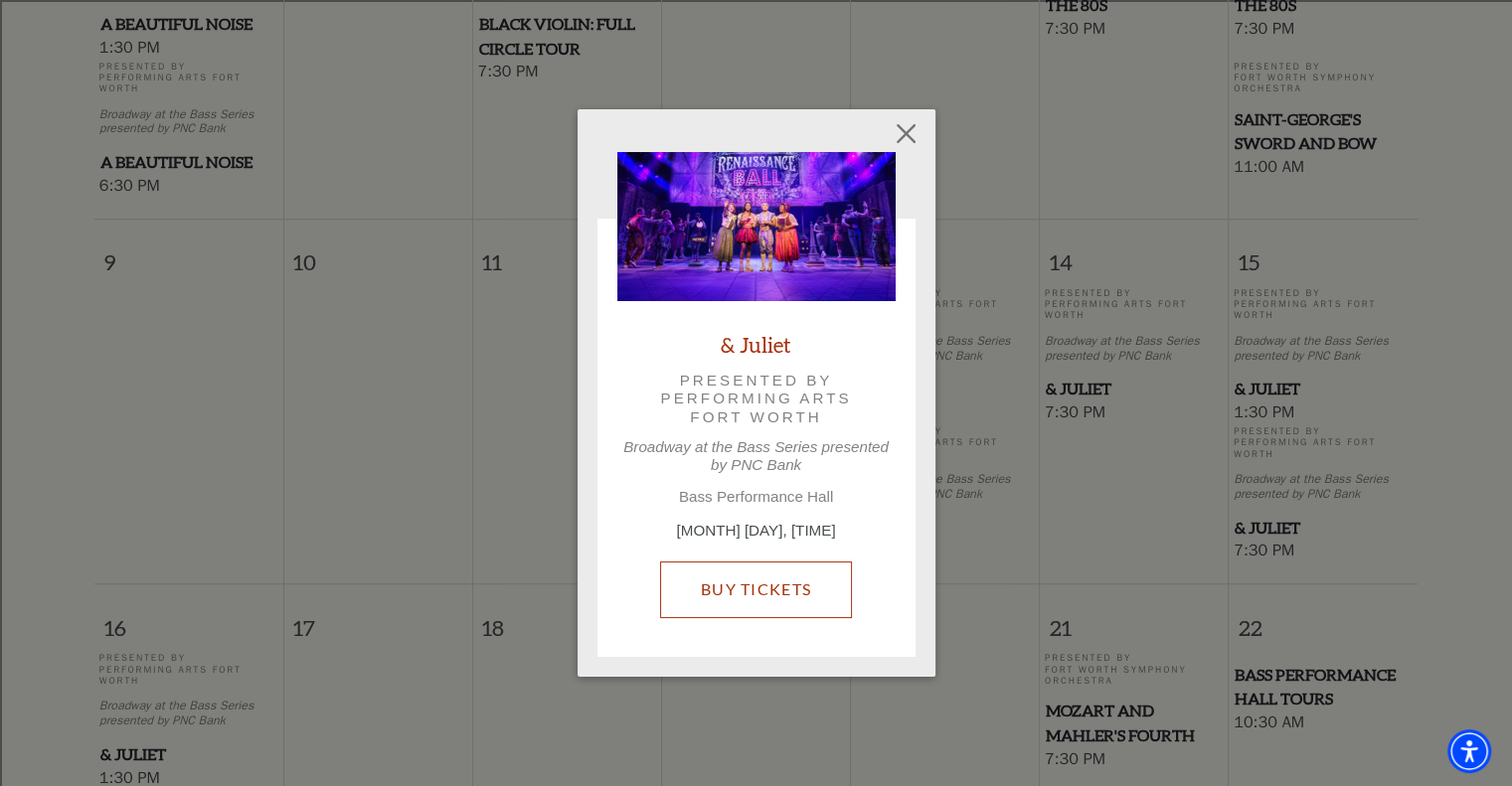 click on "Buy Tickets" at bounding box center (756, 589) 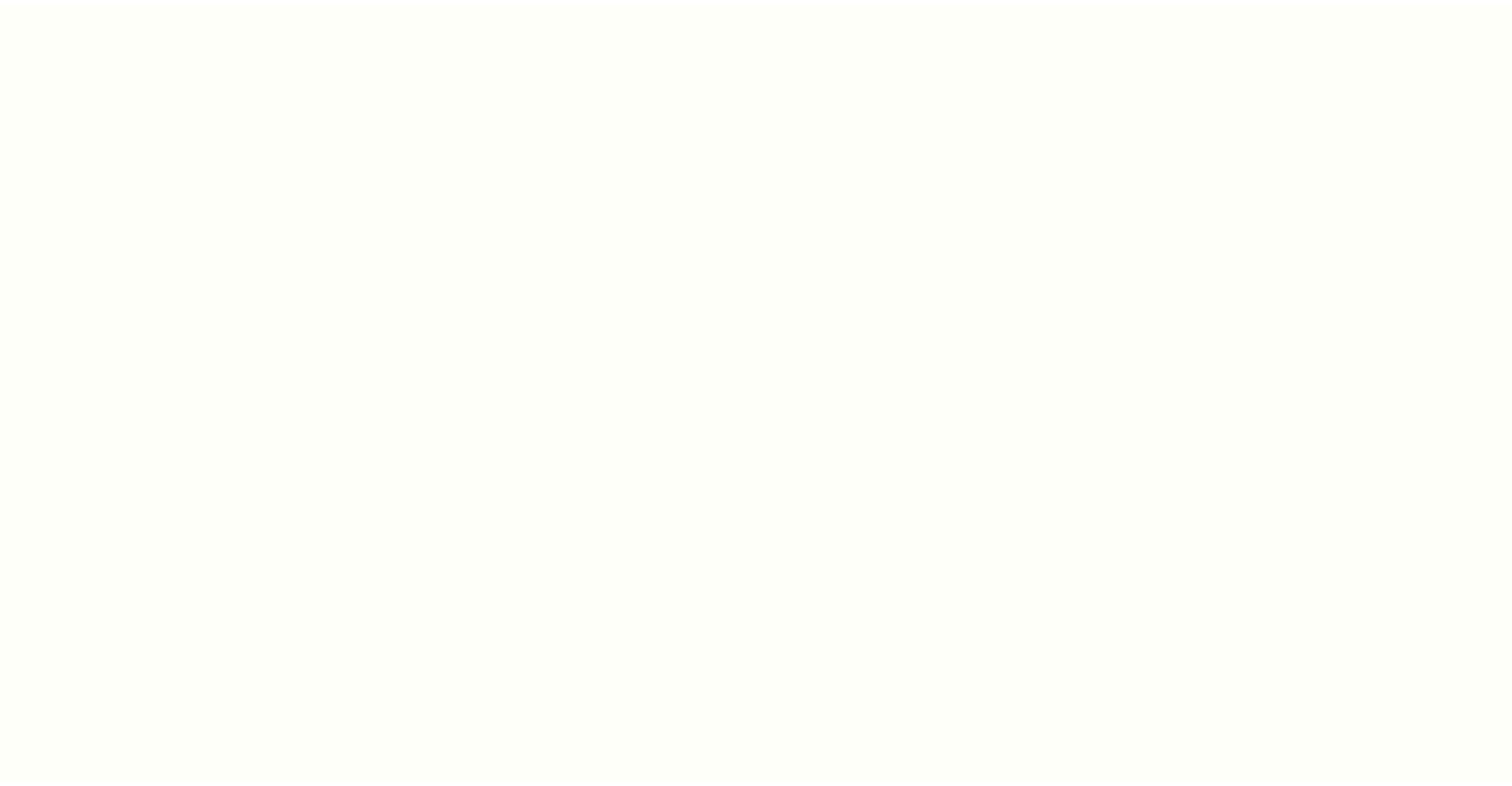 scroll, scrollTop: 0, scrollLeft: 0, axis: both 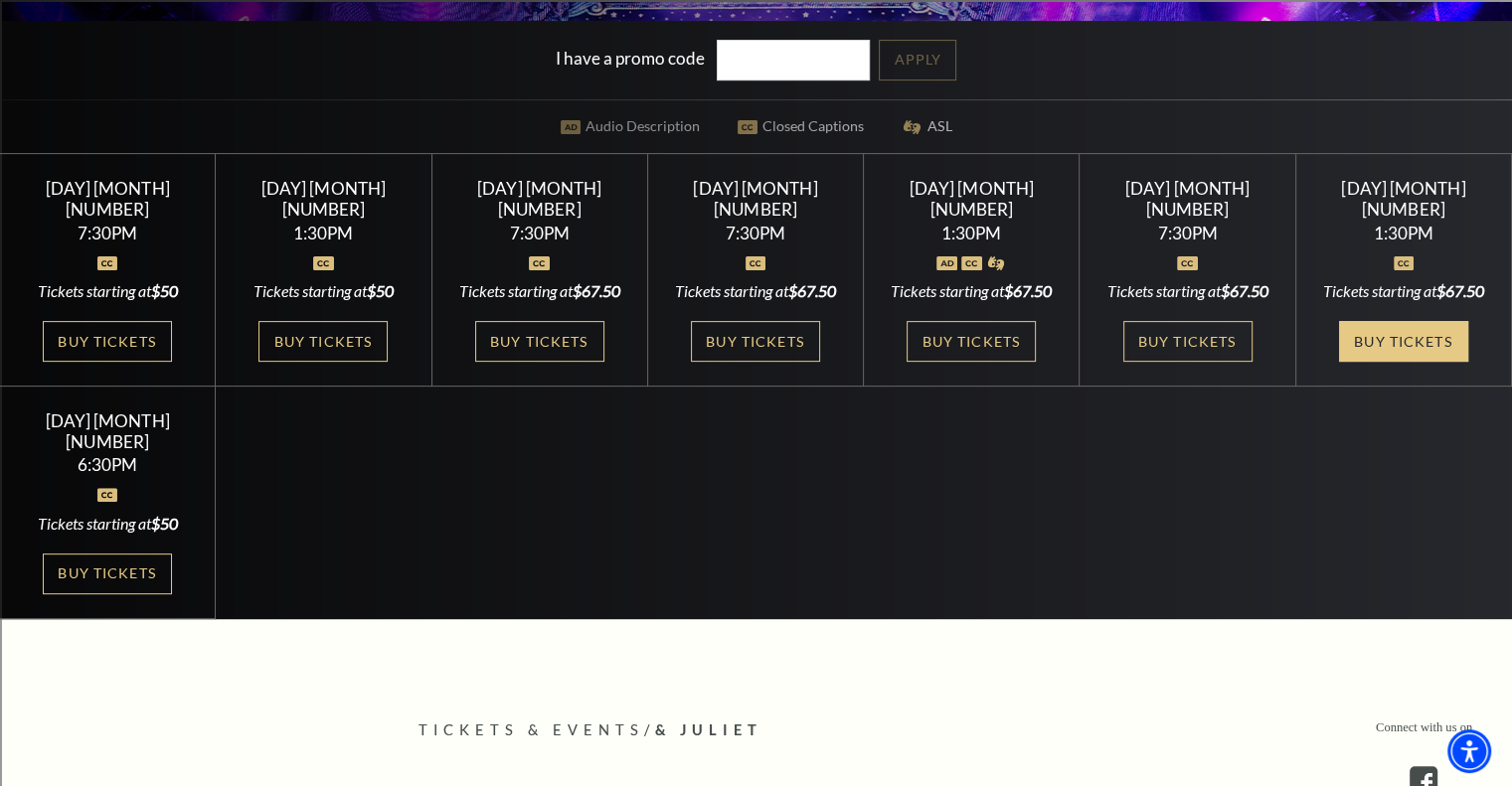 click on "Buy Tickets" at bounding box center [1404, 341] 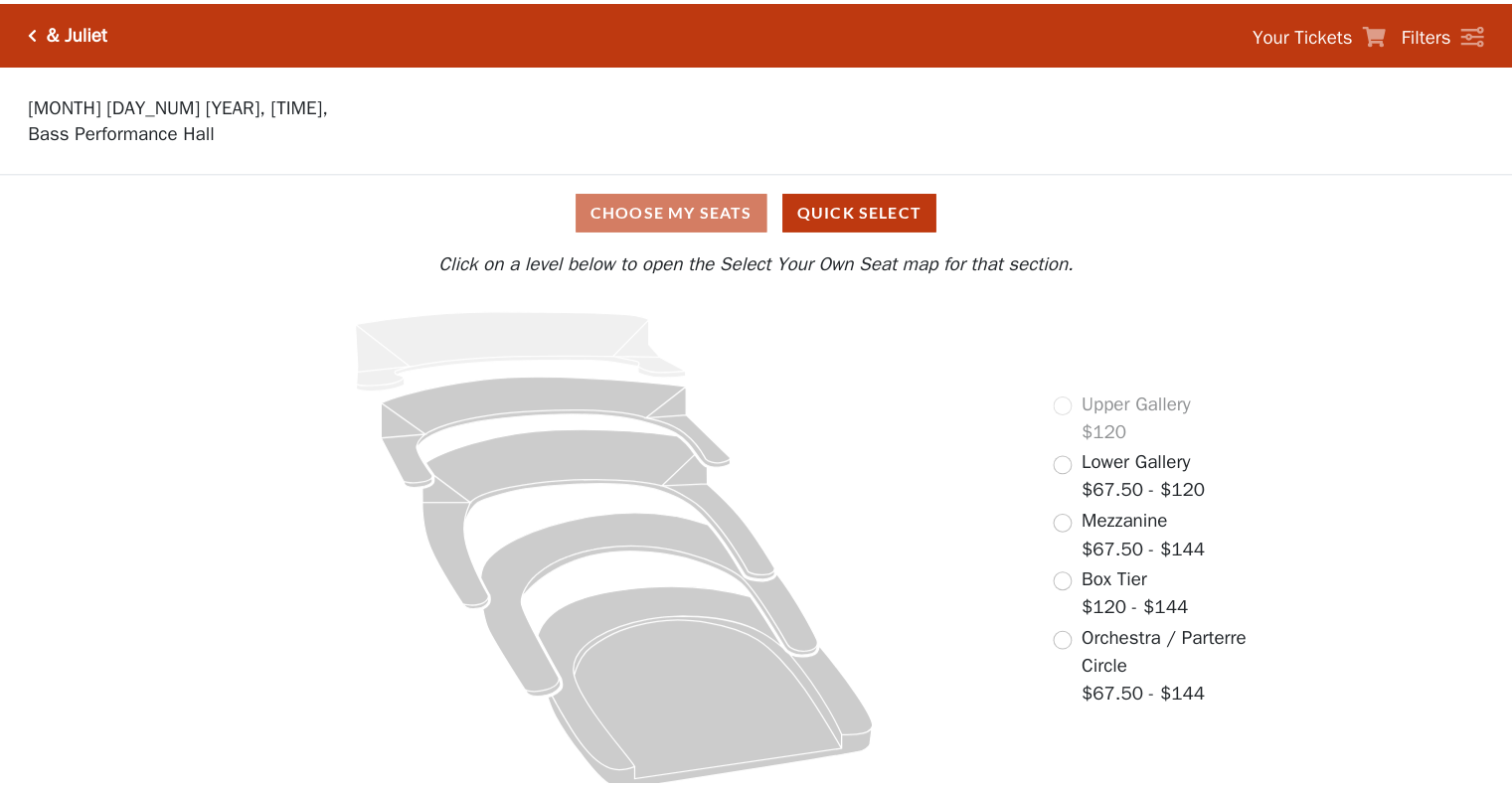 scroll, scrollTop: 0, scrollLeft: 0, axis: both 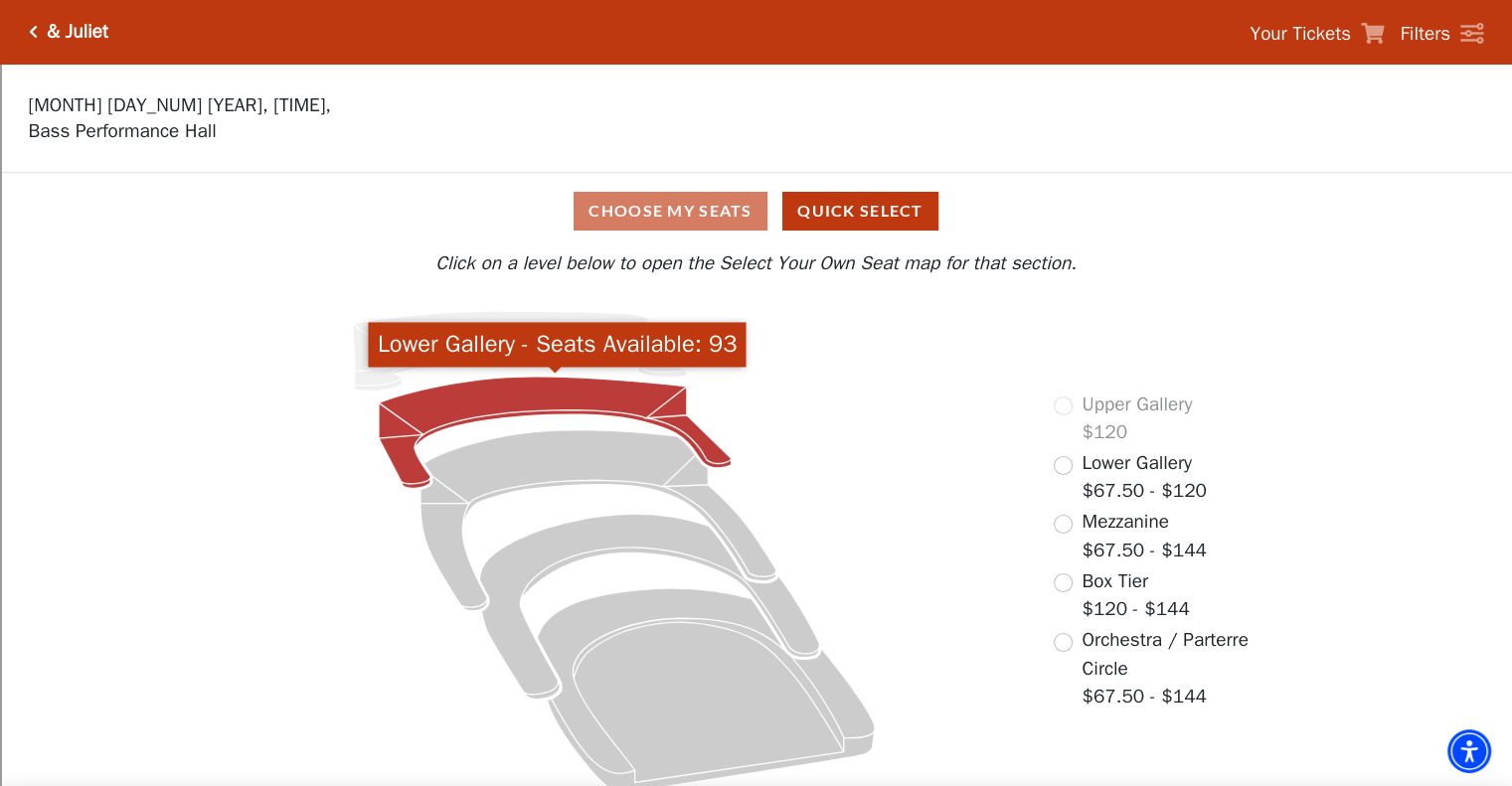 click 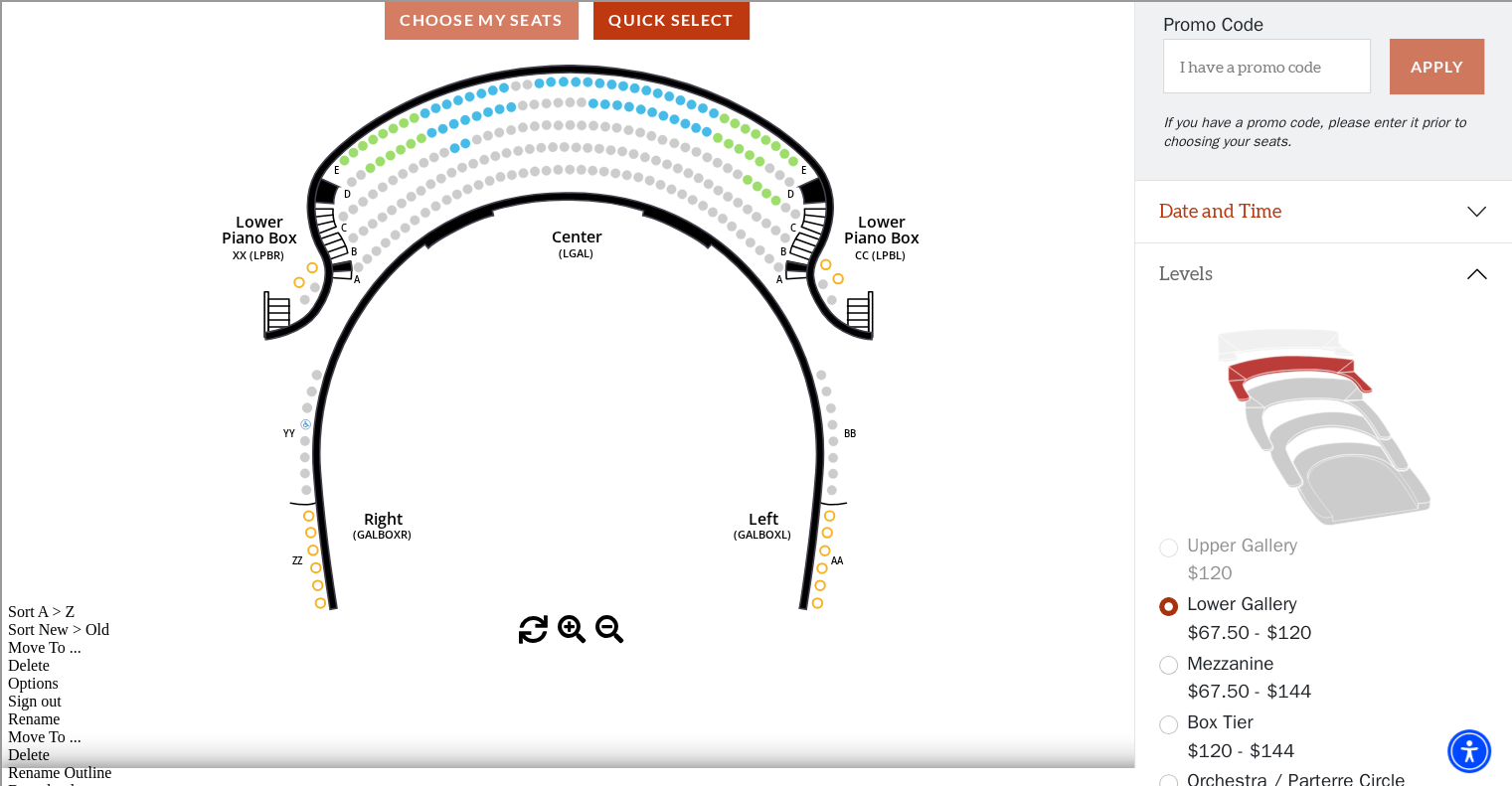 scroll, scrollTop: 0, scrollLeft: 0, axis: both 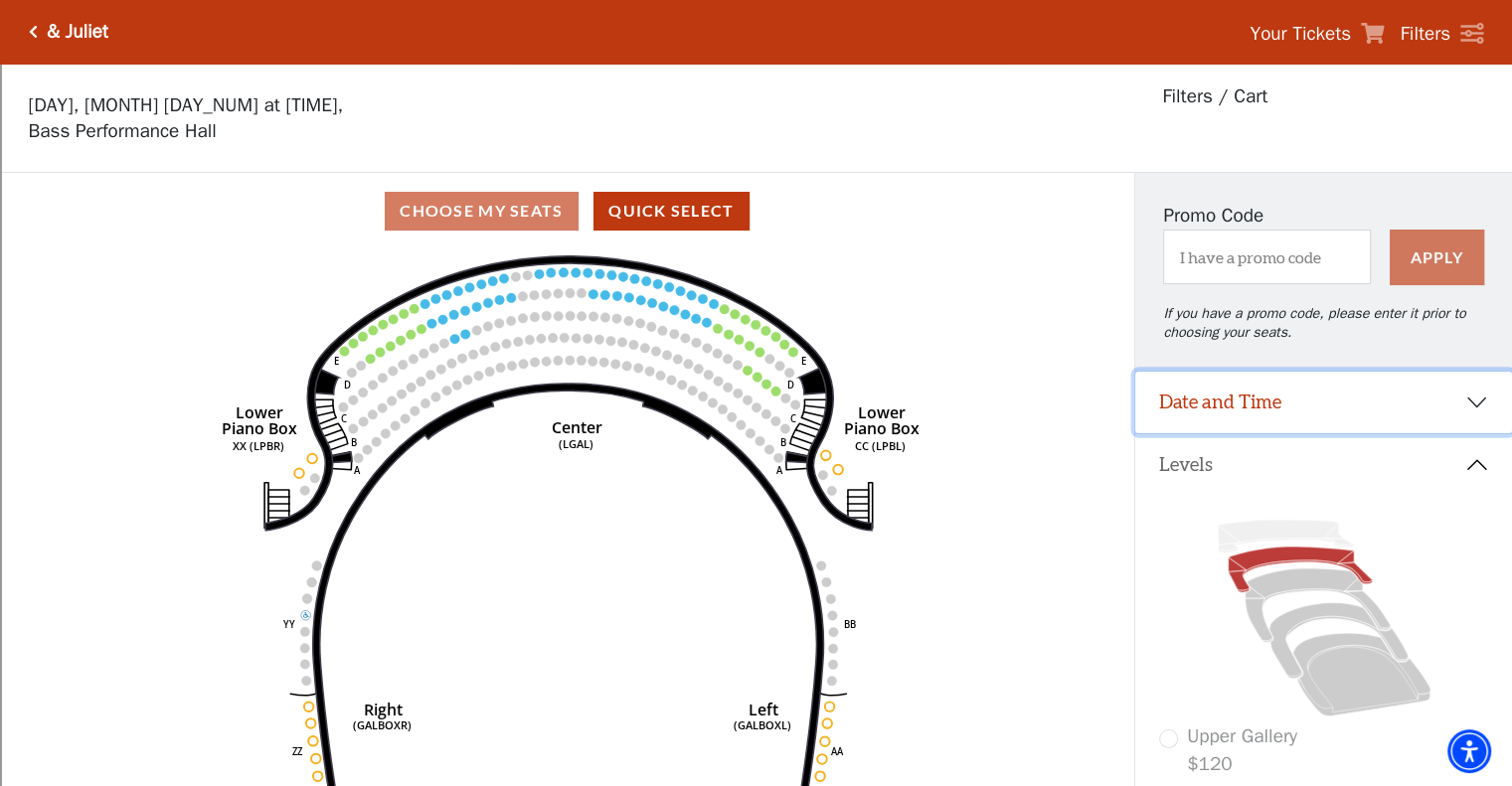 click on "Date and Time" at bounding box center (1323, 402) 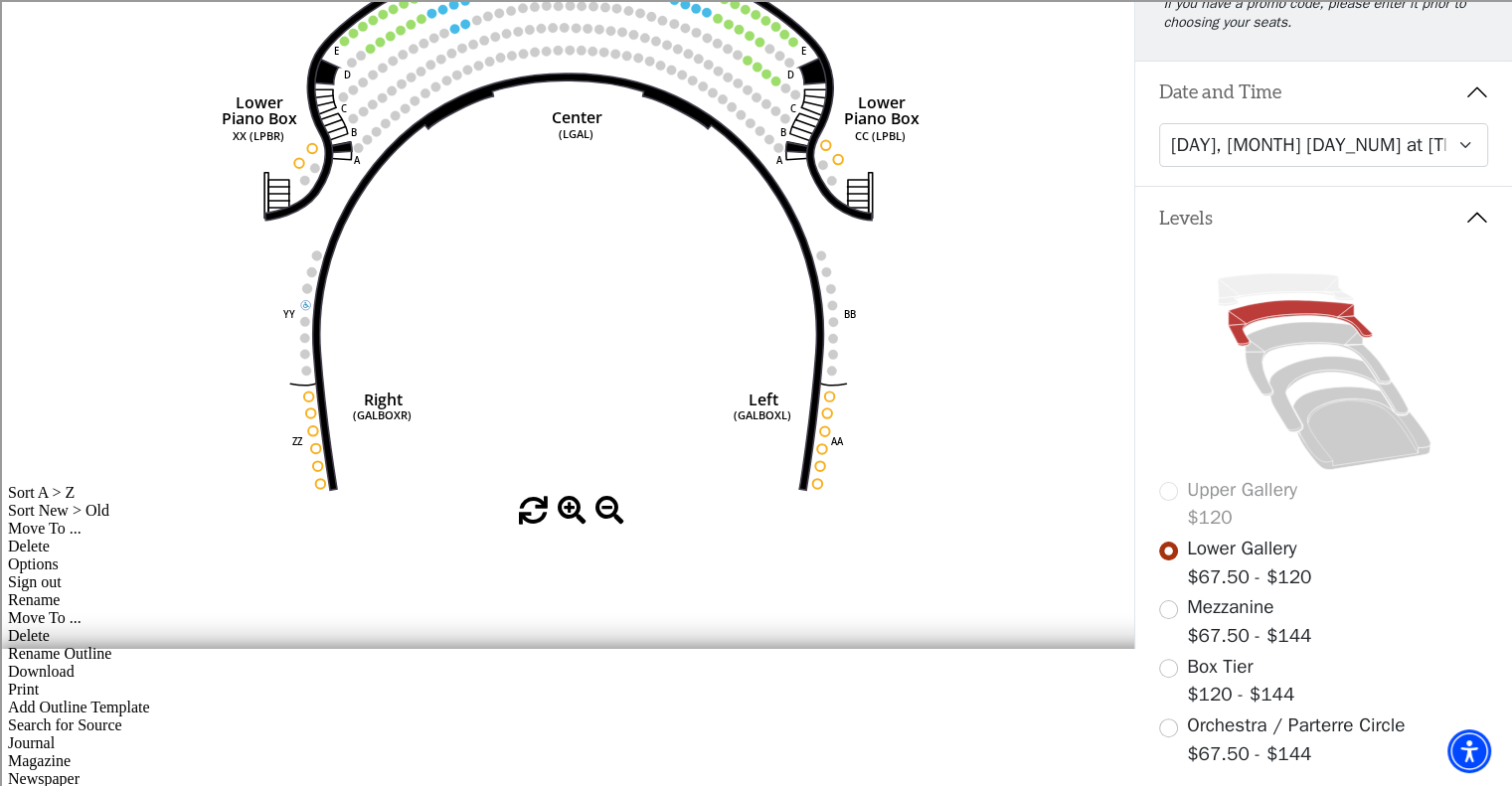 scroll, scrollTop: 509, scrollLeft: 0, axis: vertical 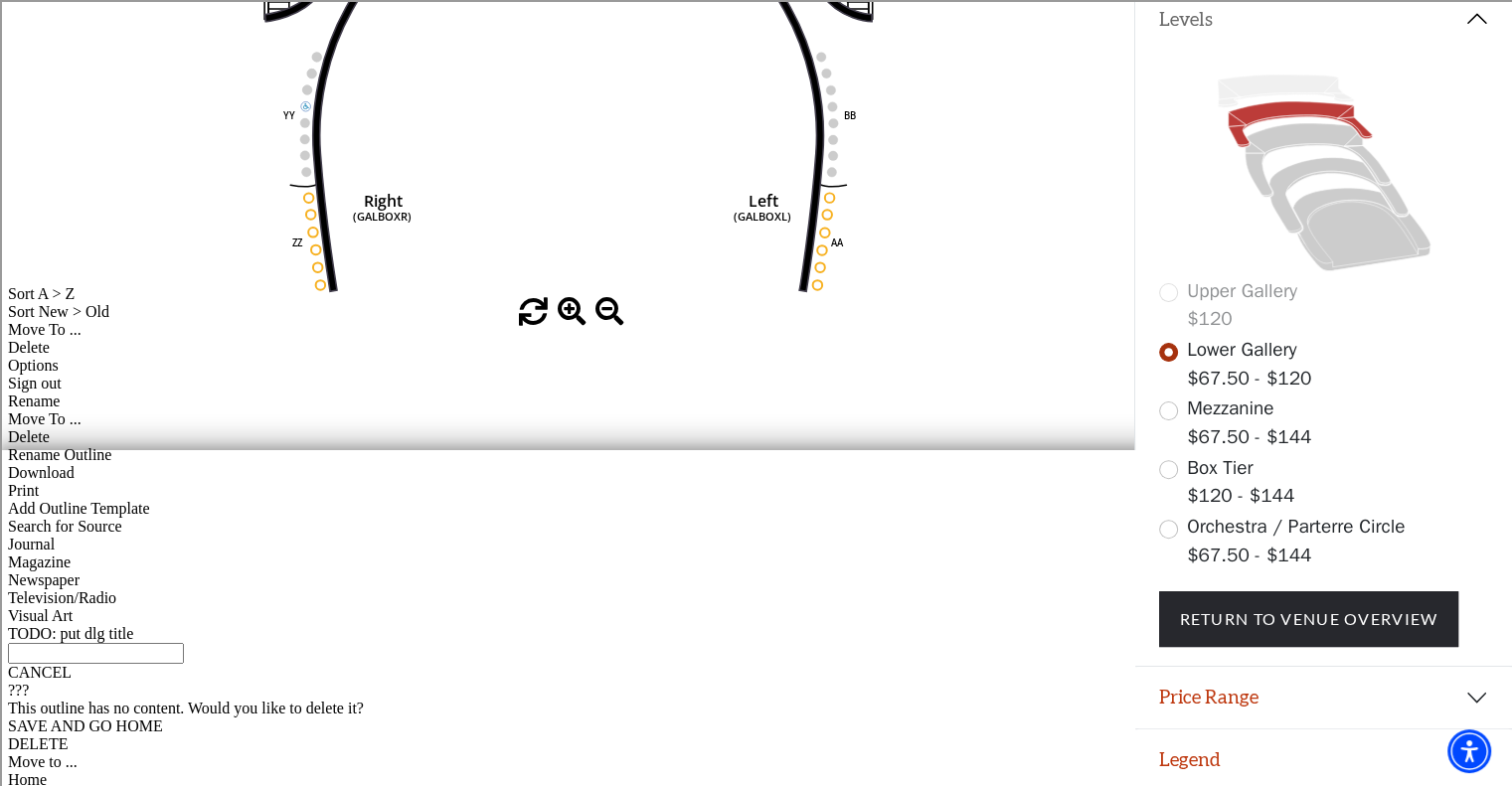 click on "Mezzanine" at bounding box center (1230, 408) 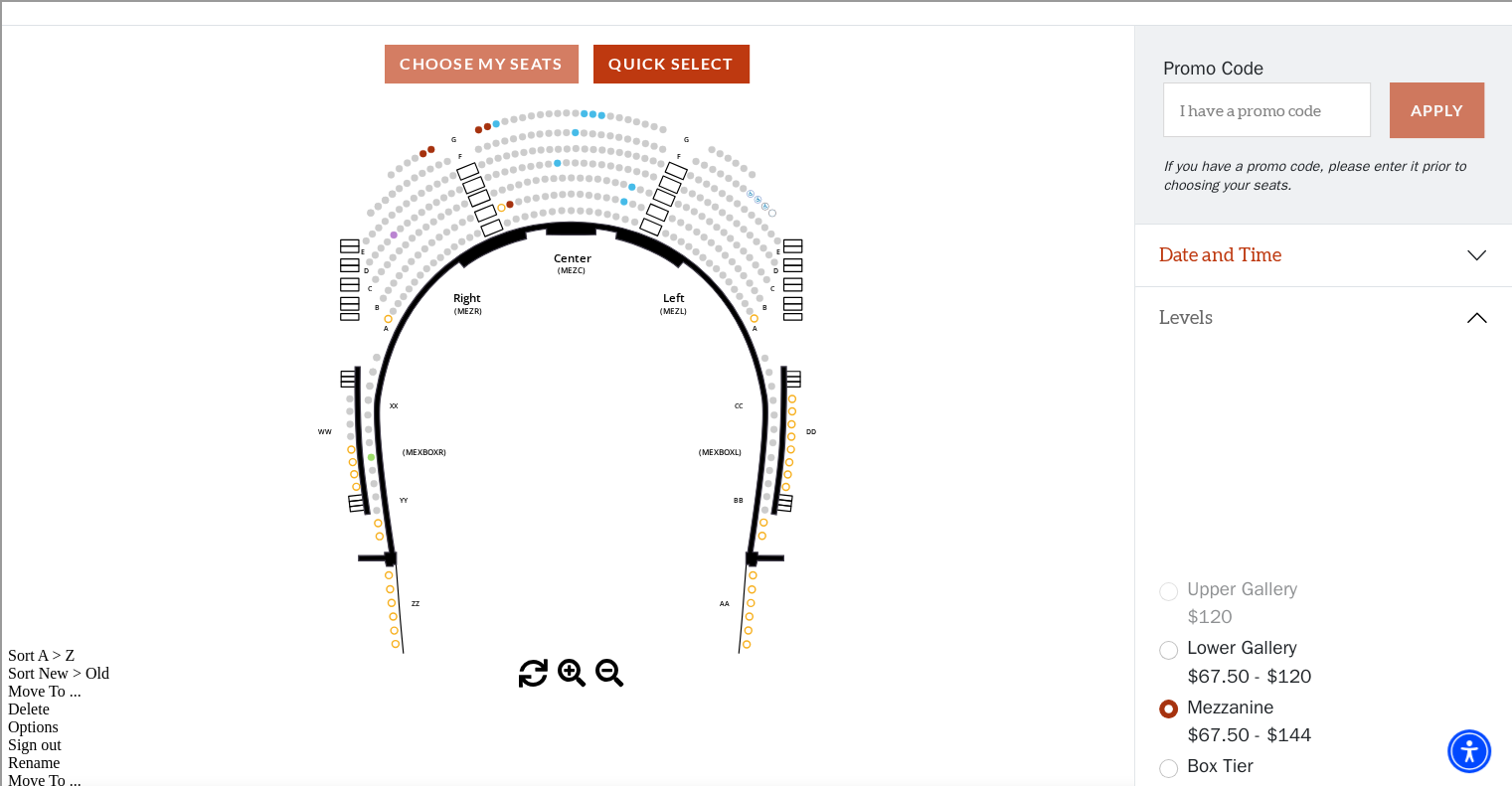 scroll, scrollTop: 346, scrollLeft: 0, axis: vertical 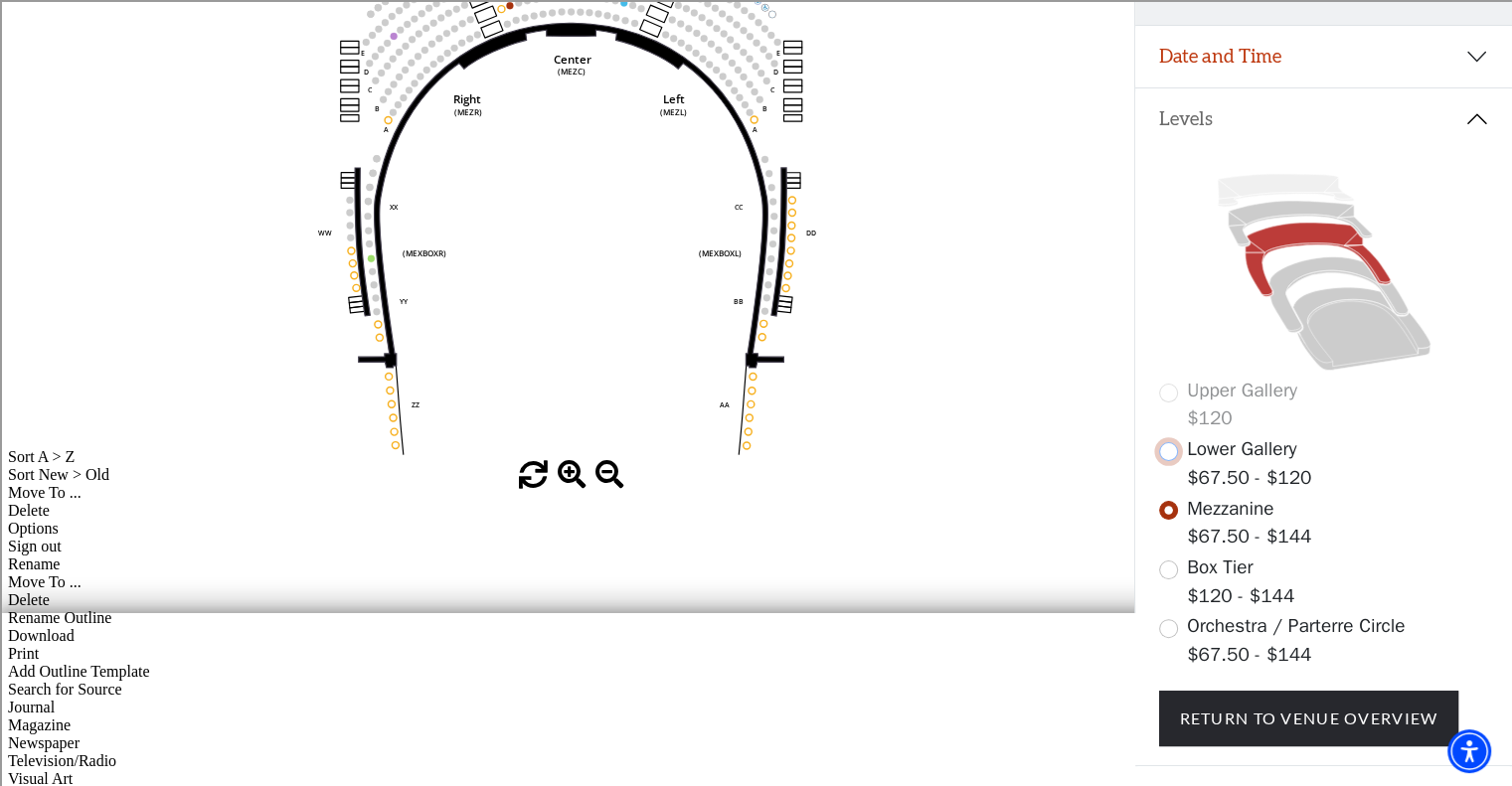 click at bounding box center (1168, 451) 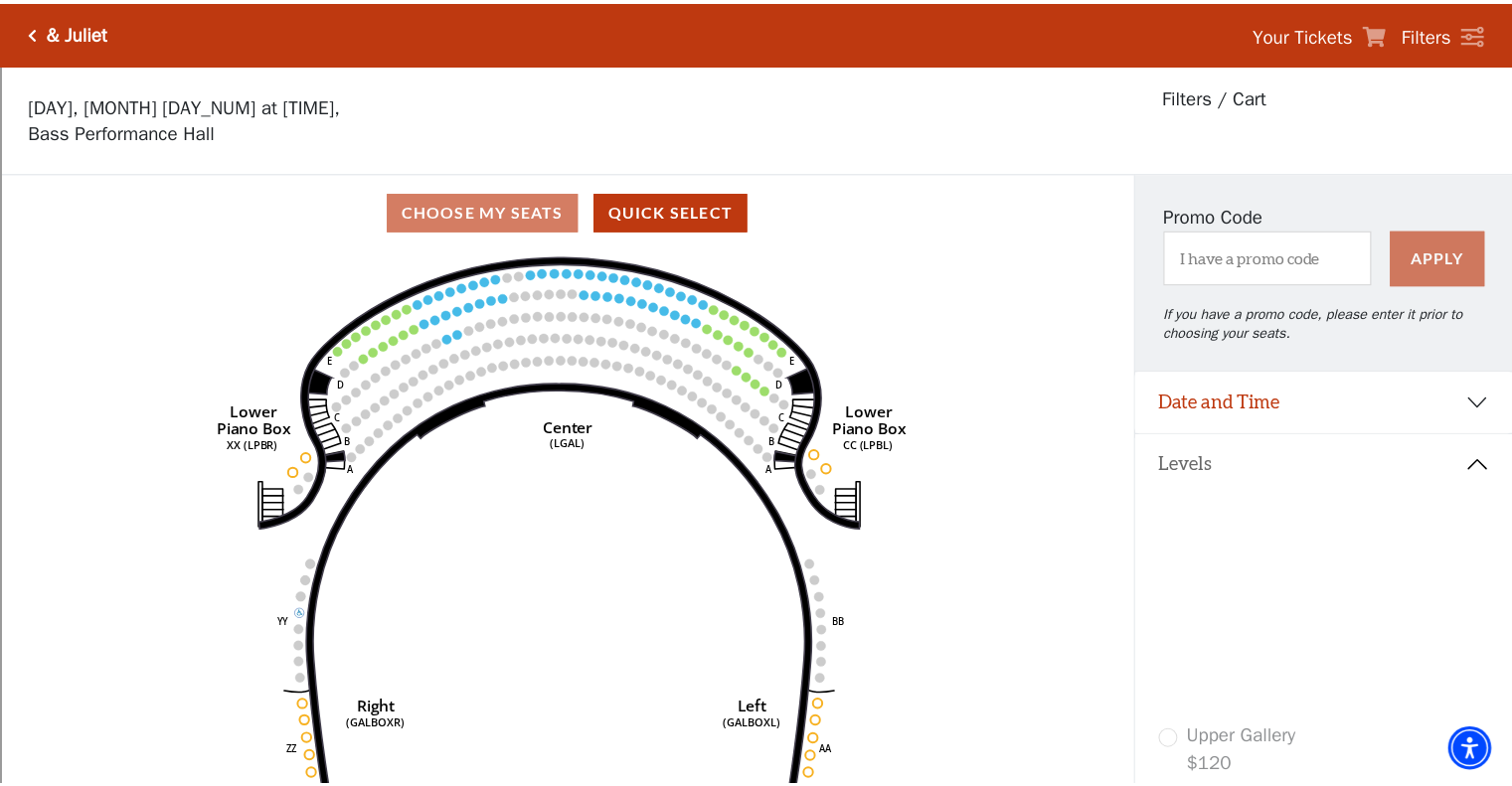 scroll, scrollTop: 91, scrollLeft: 0, axis: vertical 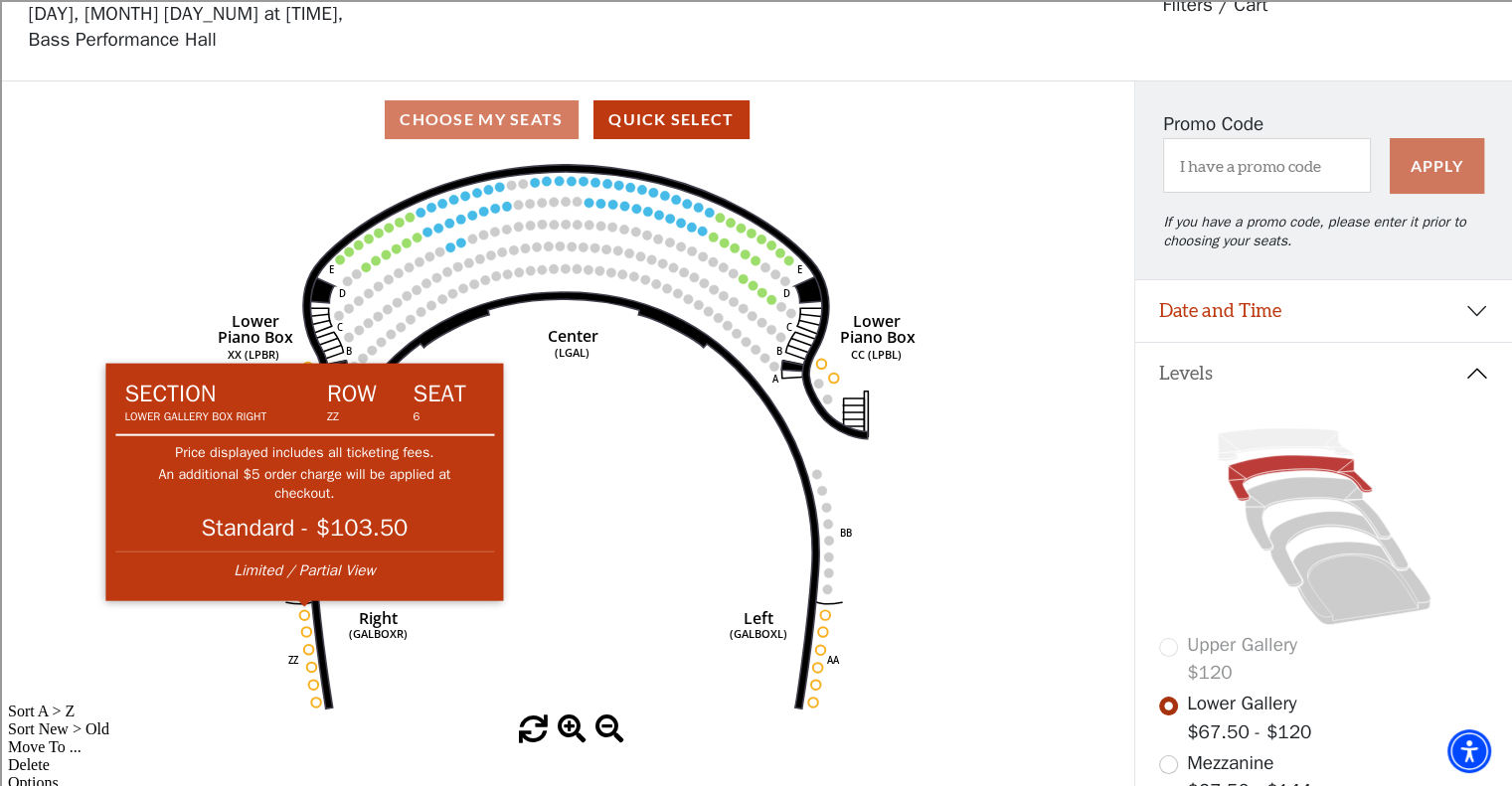 click 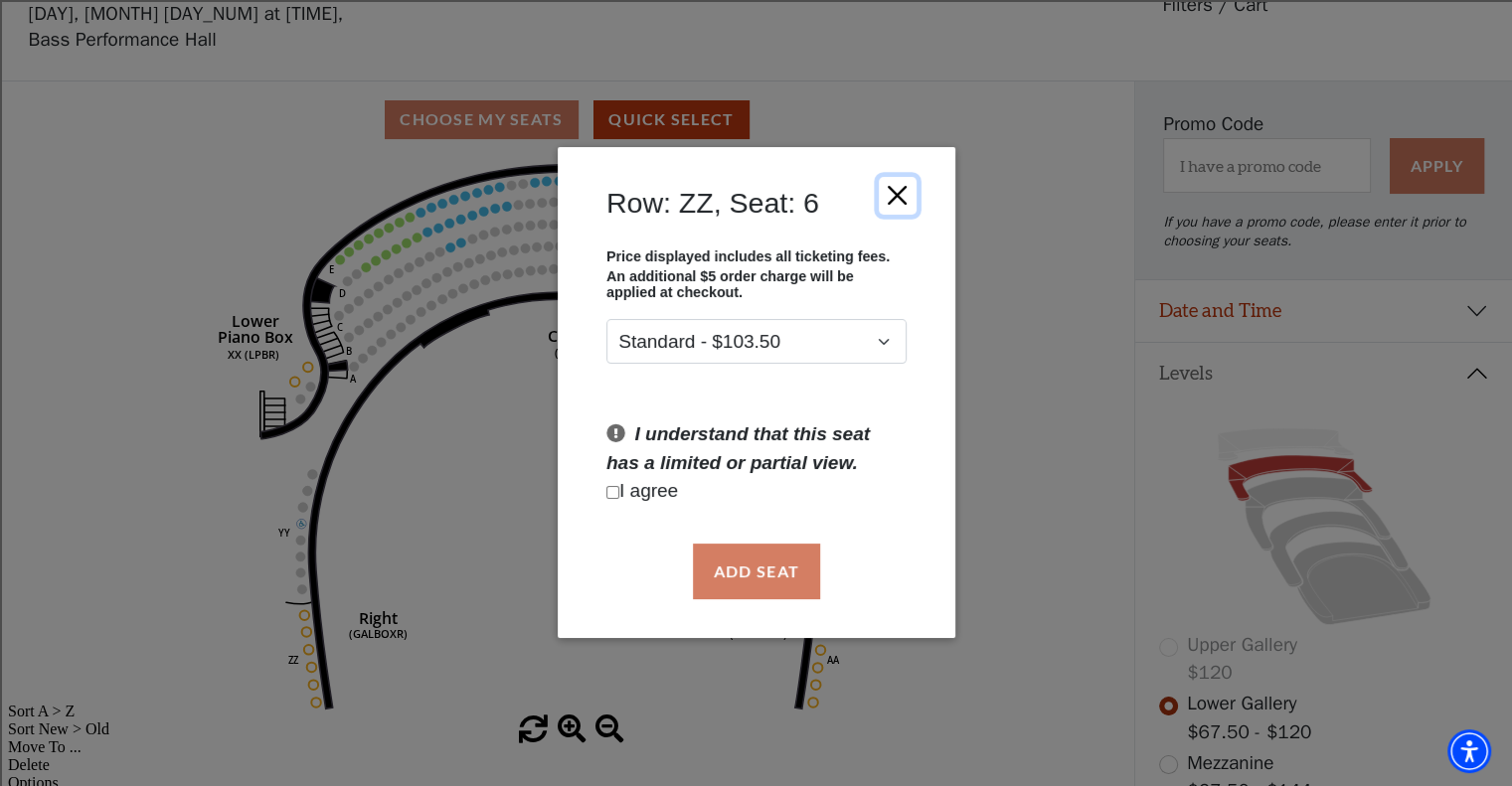 click at bounding box center [897, 196] 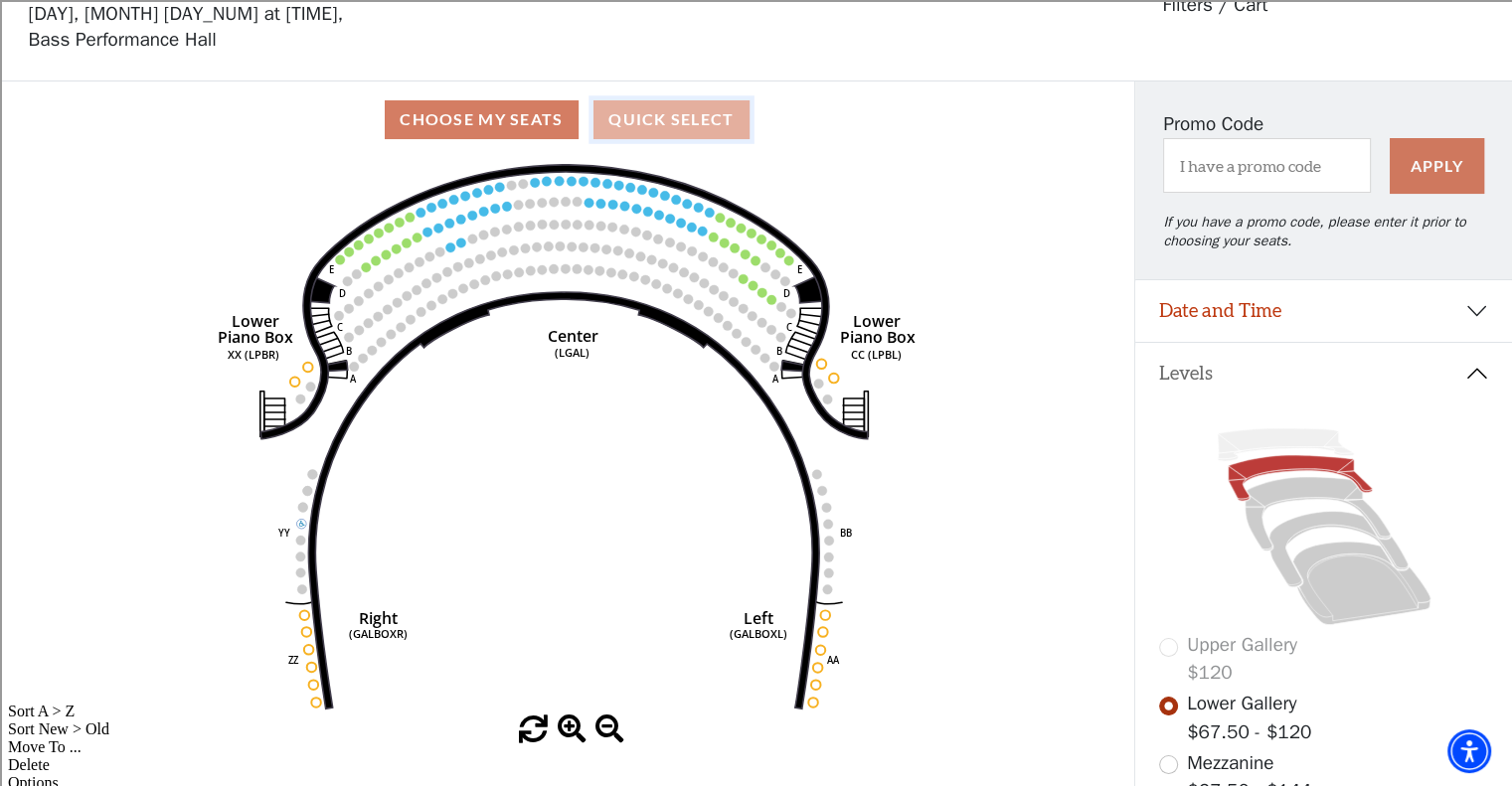 click on "Quick Select" at bounding box center (671, 119) 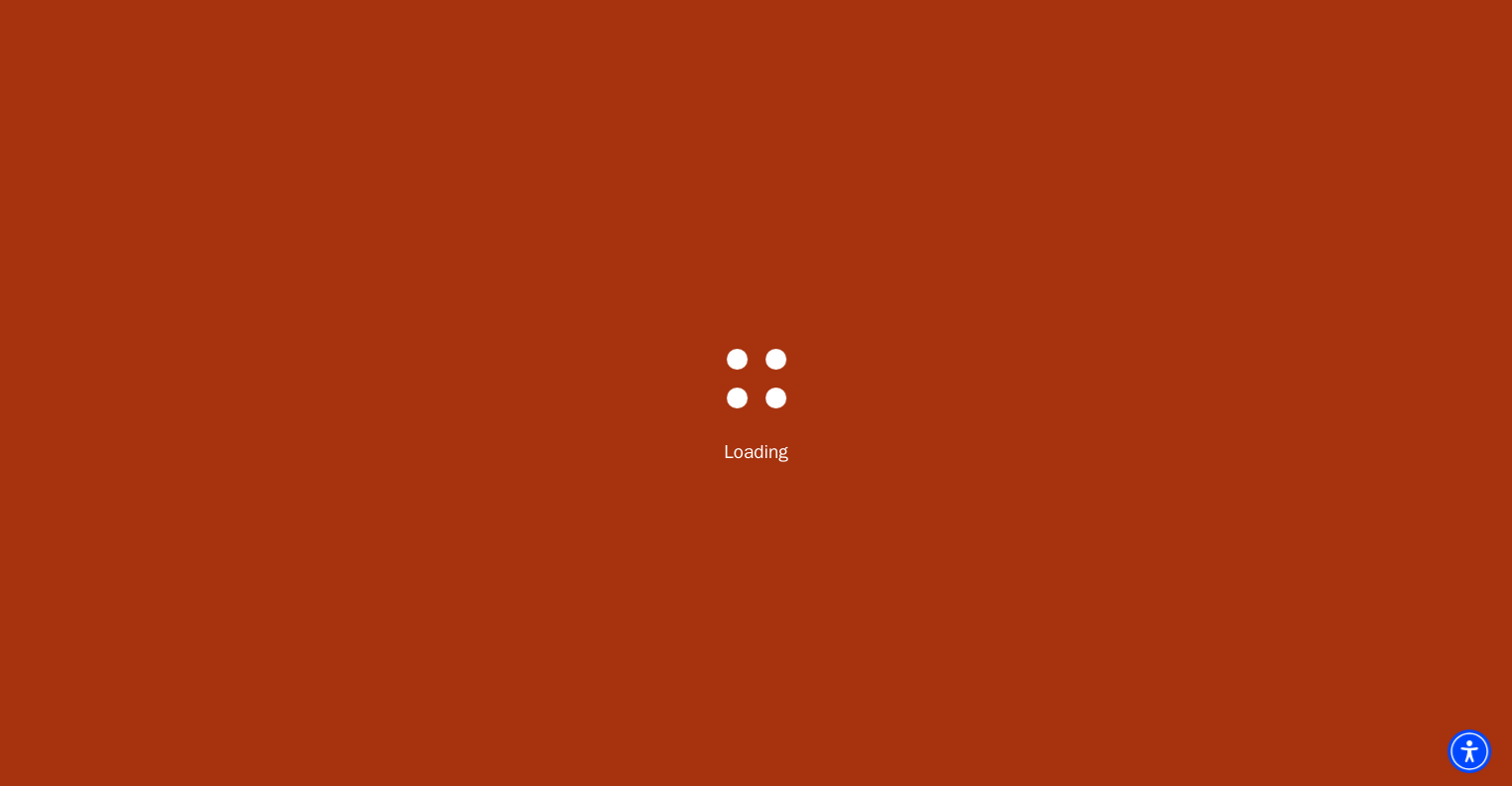 scroll, scrollTop: 0, scrollLeft: 0, axis: both 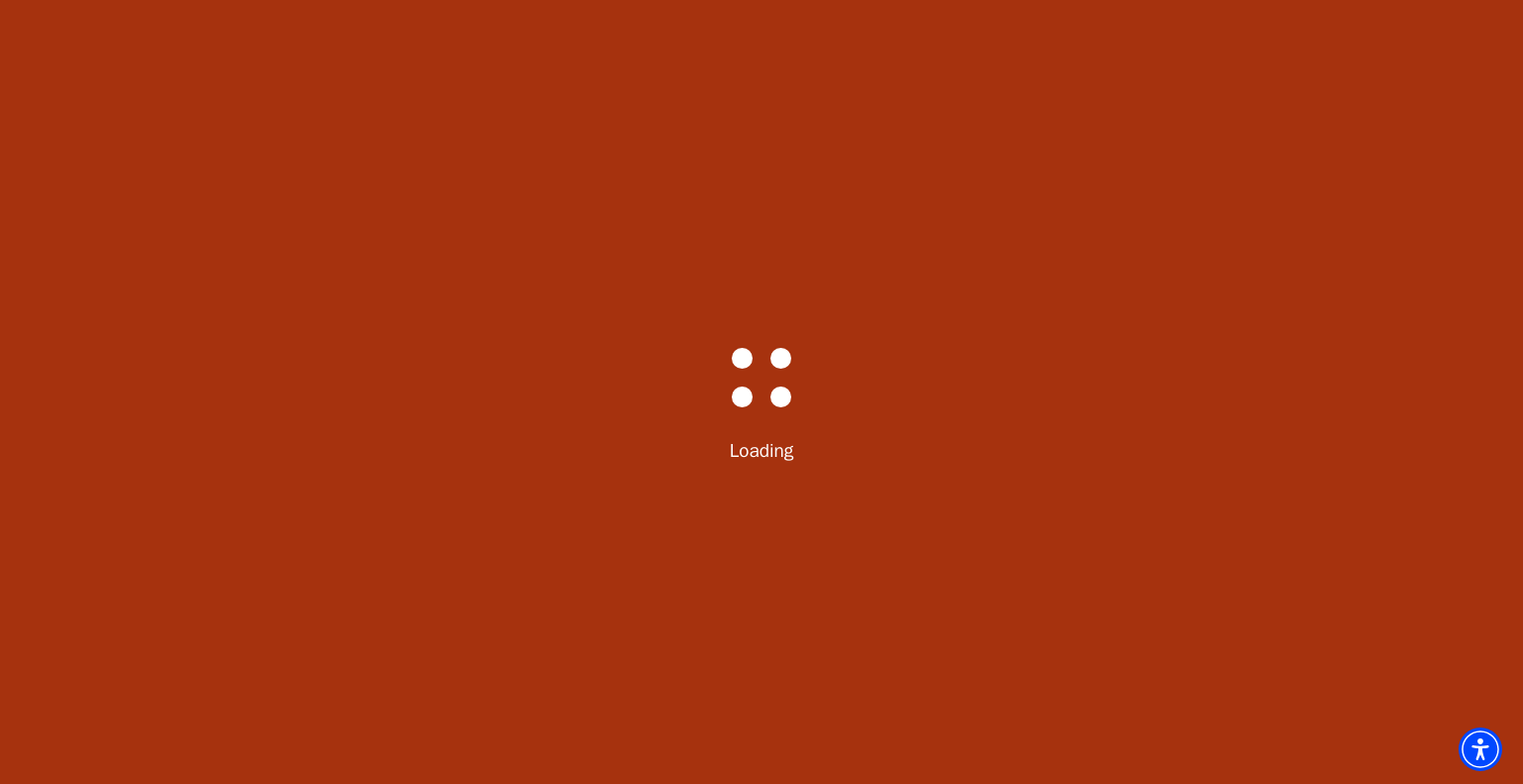 select on "6234" 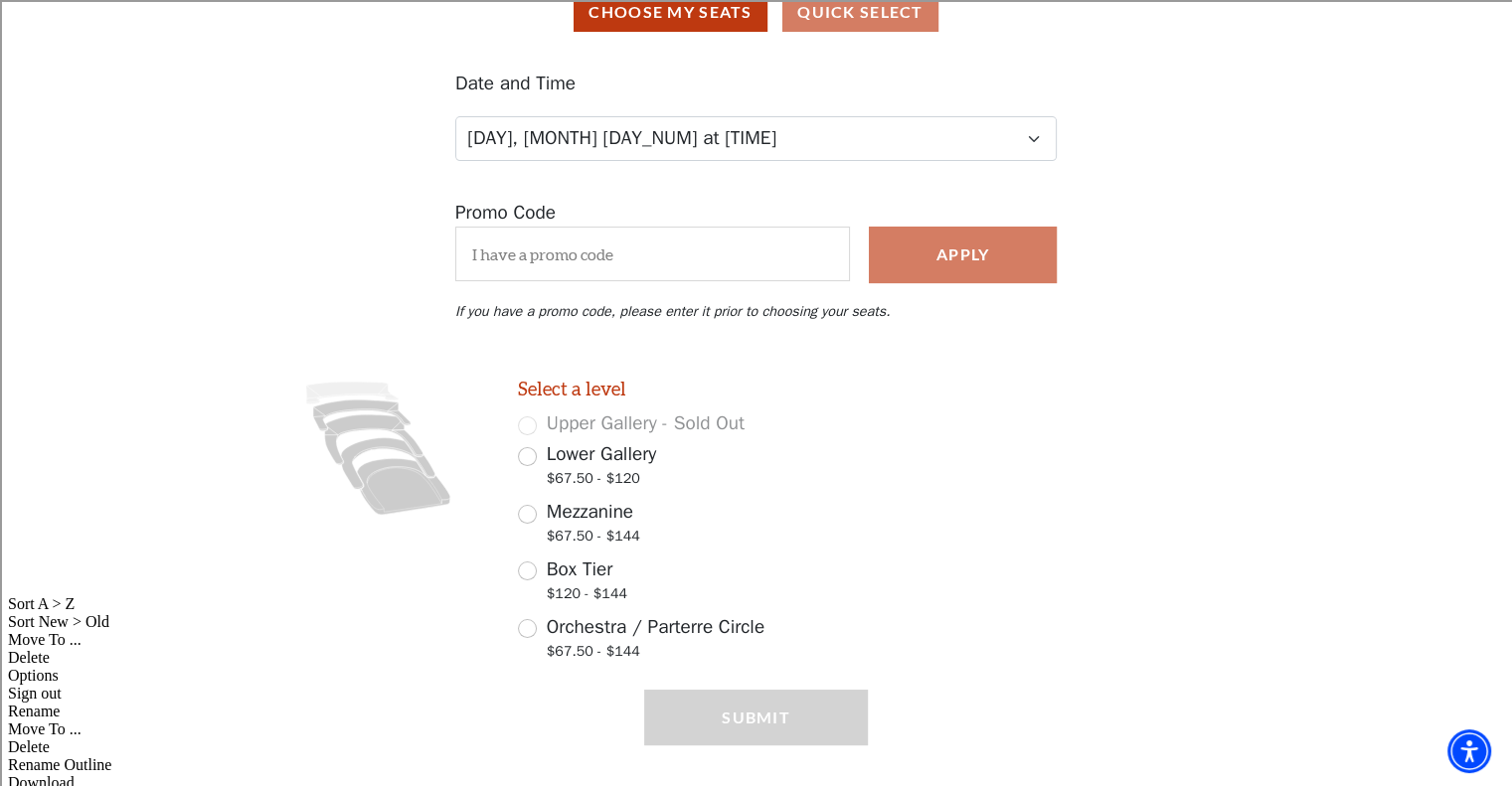 scroll, scrollTop: 231, scrollLeft: 0, axis: vertical 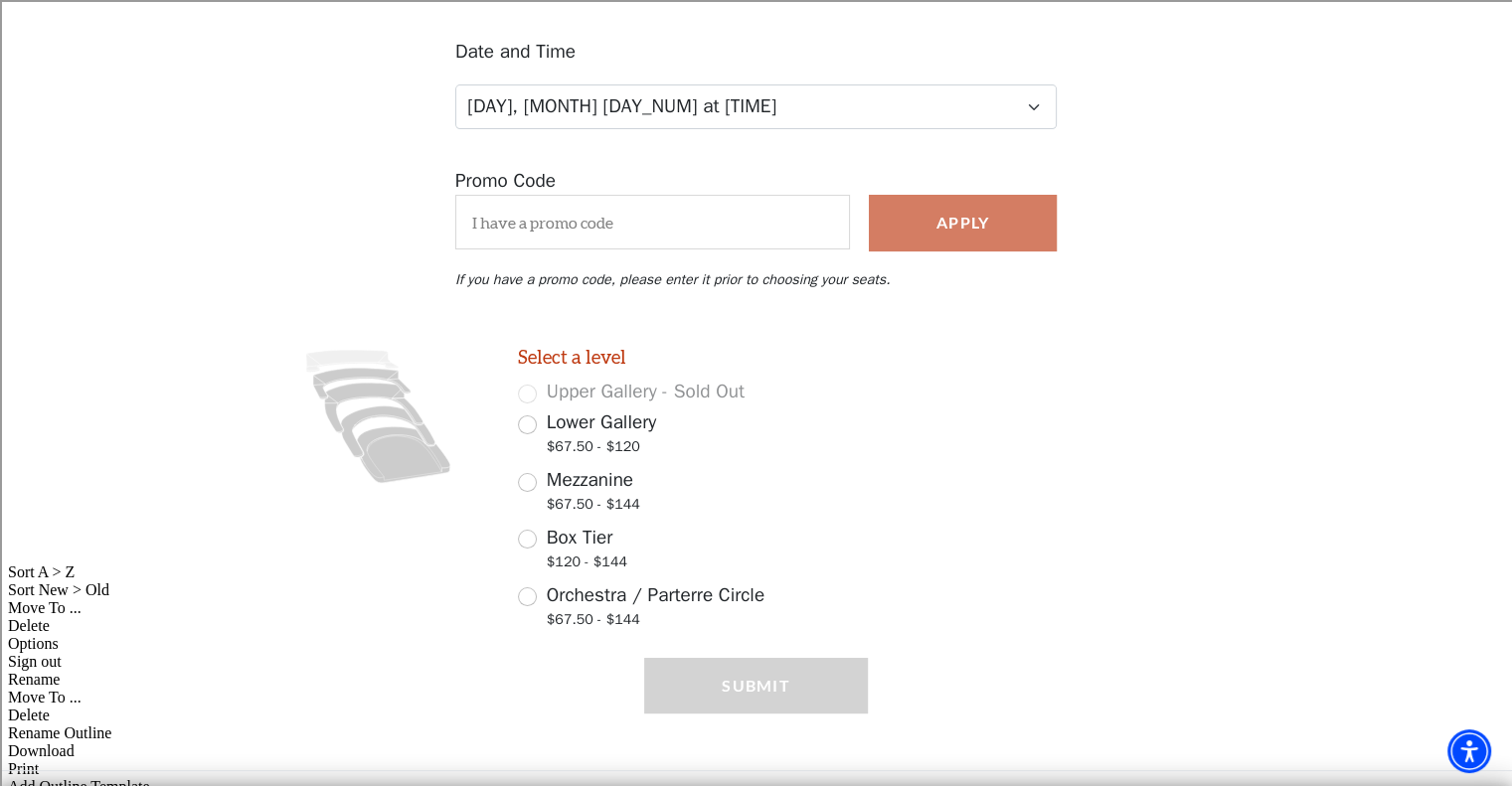 click on "Lower Gallery     $67.50 - $120" at bounding box center [693, 436] 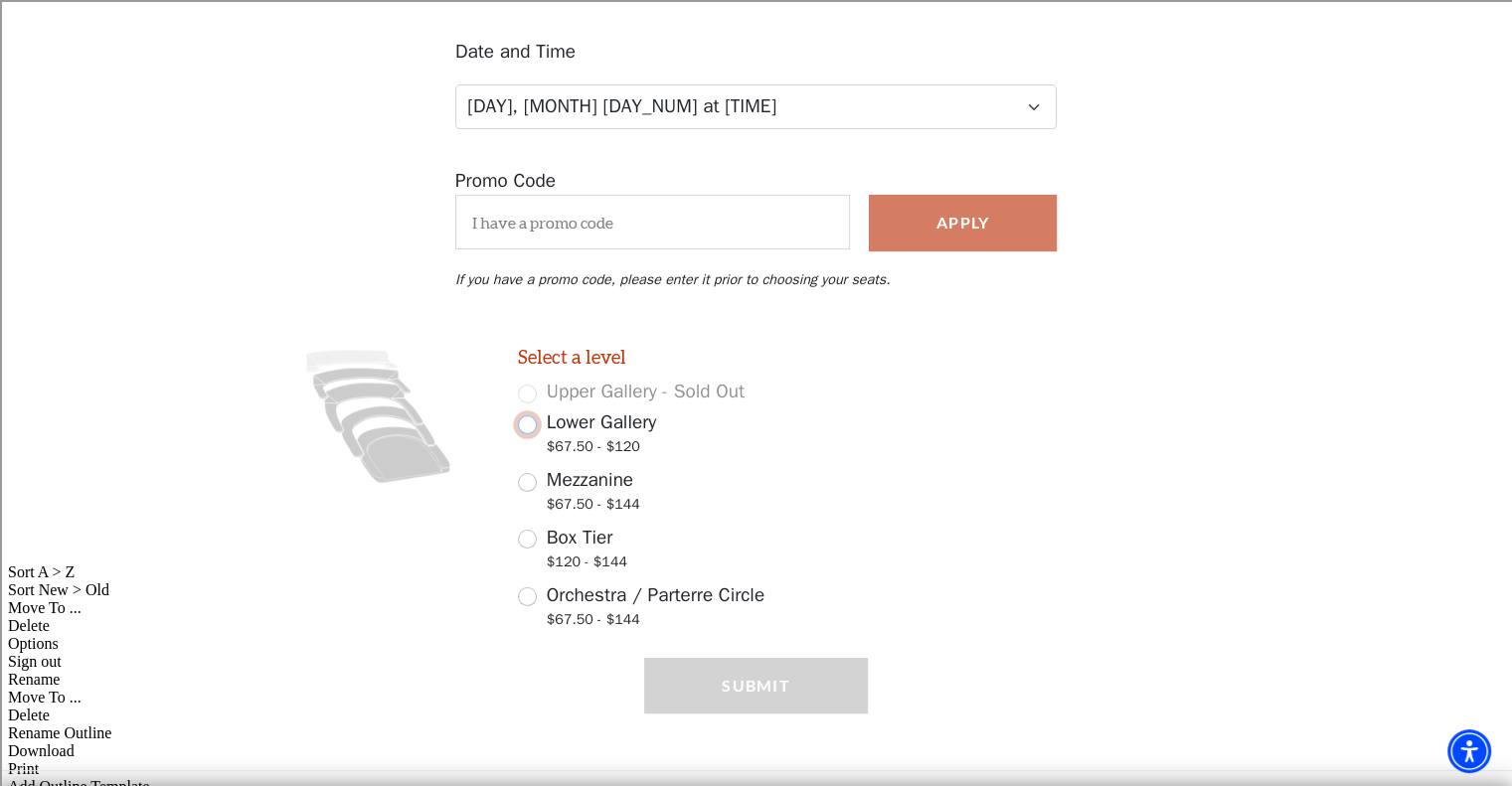 click on "Lower Gallery     $67.50 - $120" at bounding box center [527, 424] 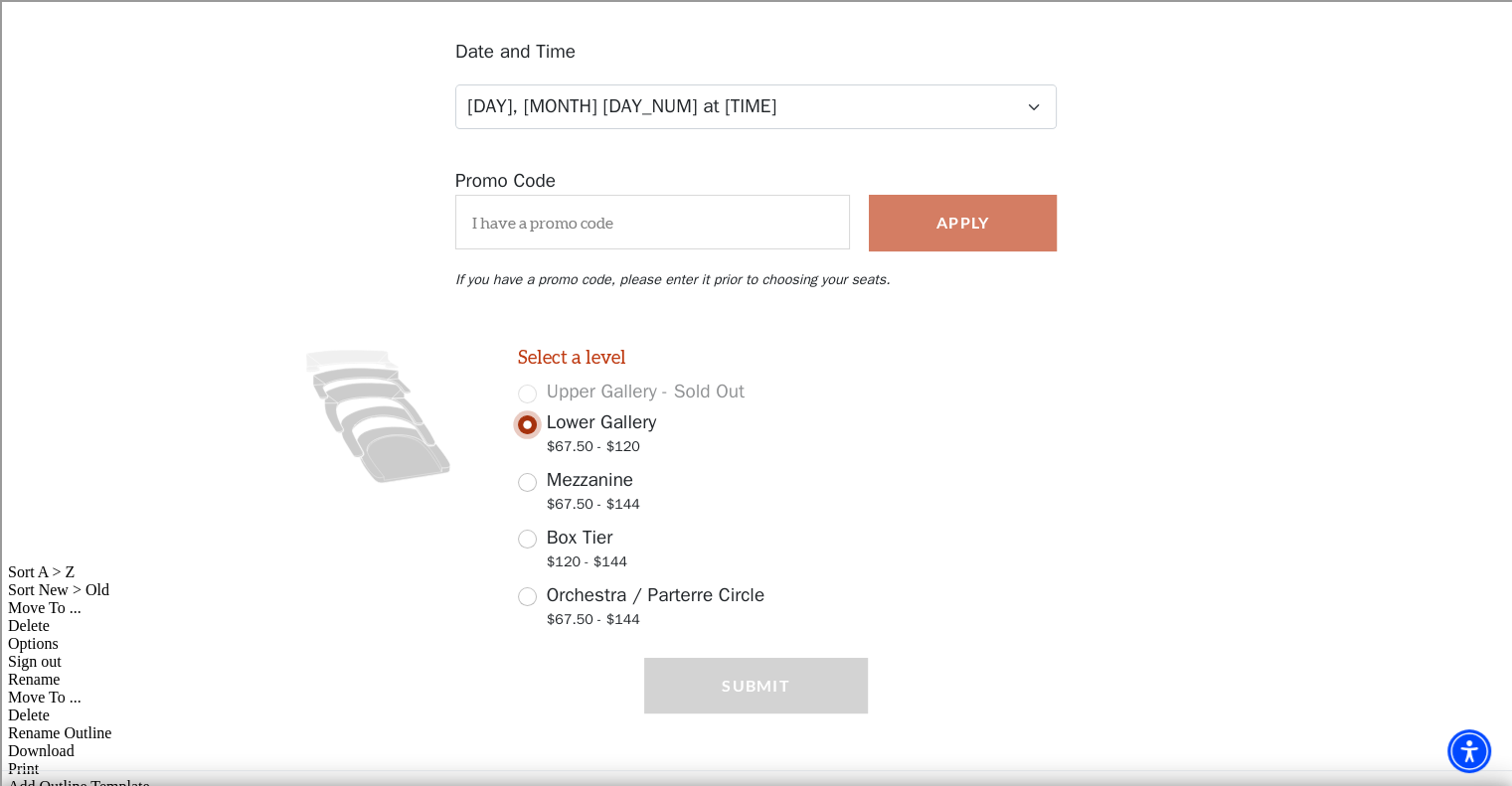 scroll, scrollTop: 258, scrollLeft: 0, axis: vertical 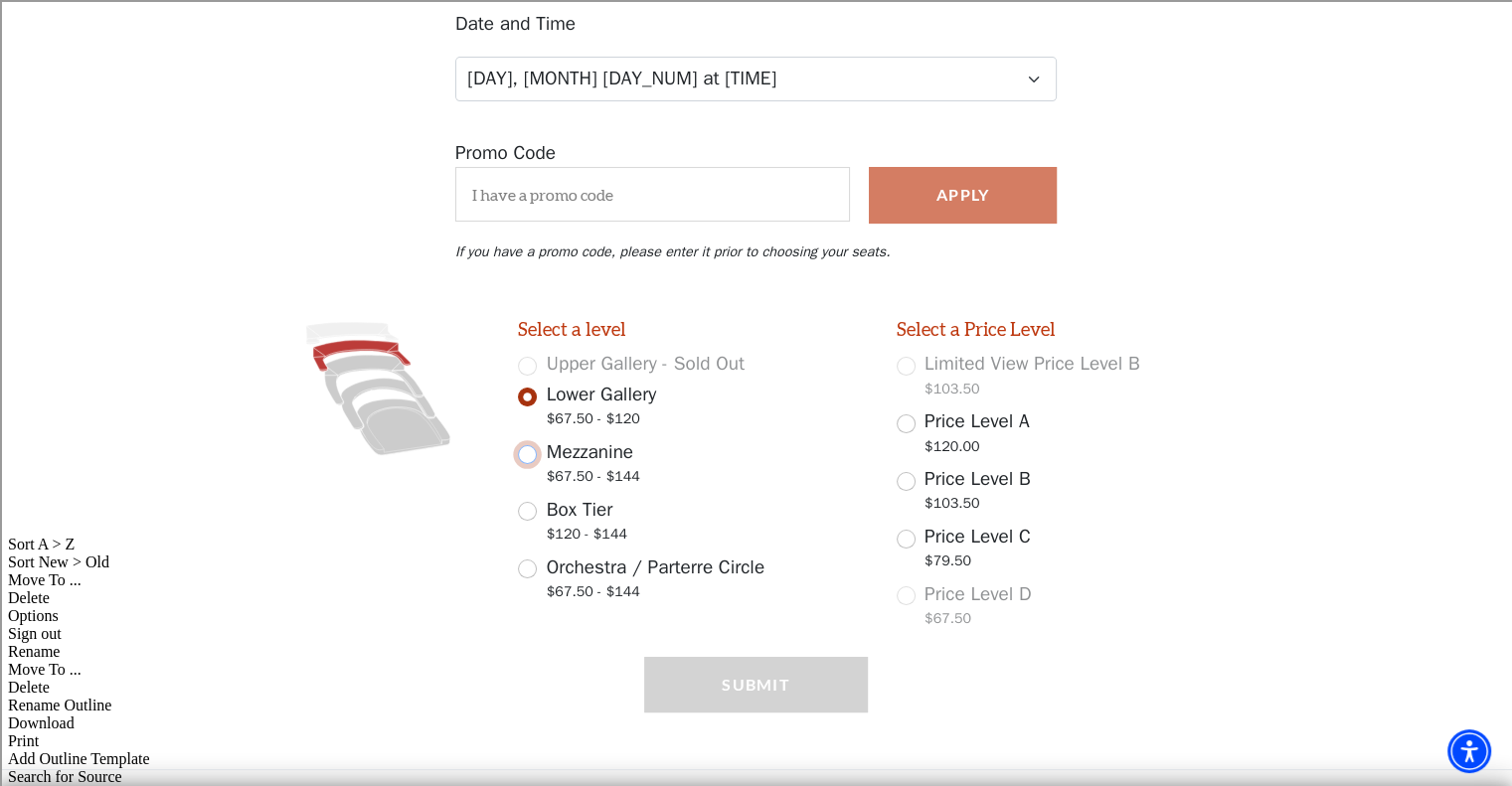 click on "Mezzanine     $67.50 - $144" at bounding box center [527, 454] 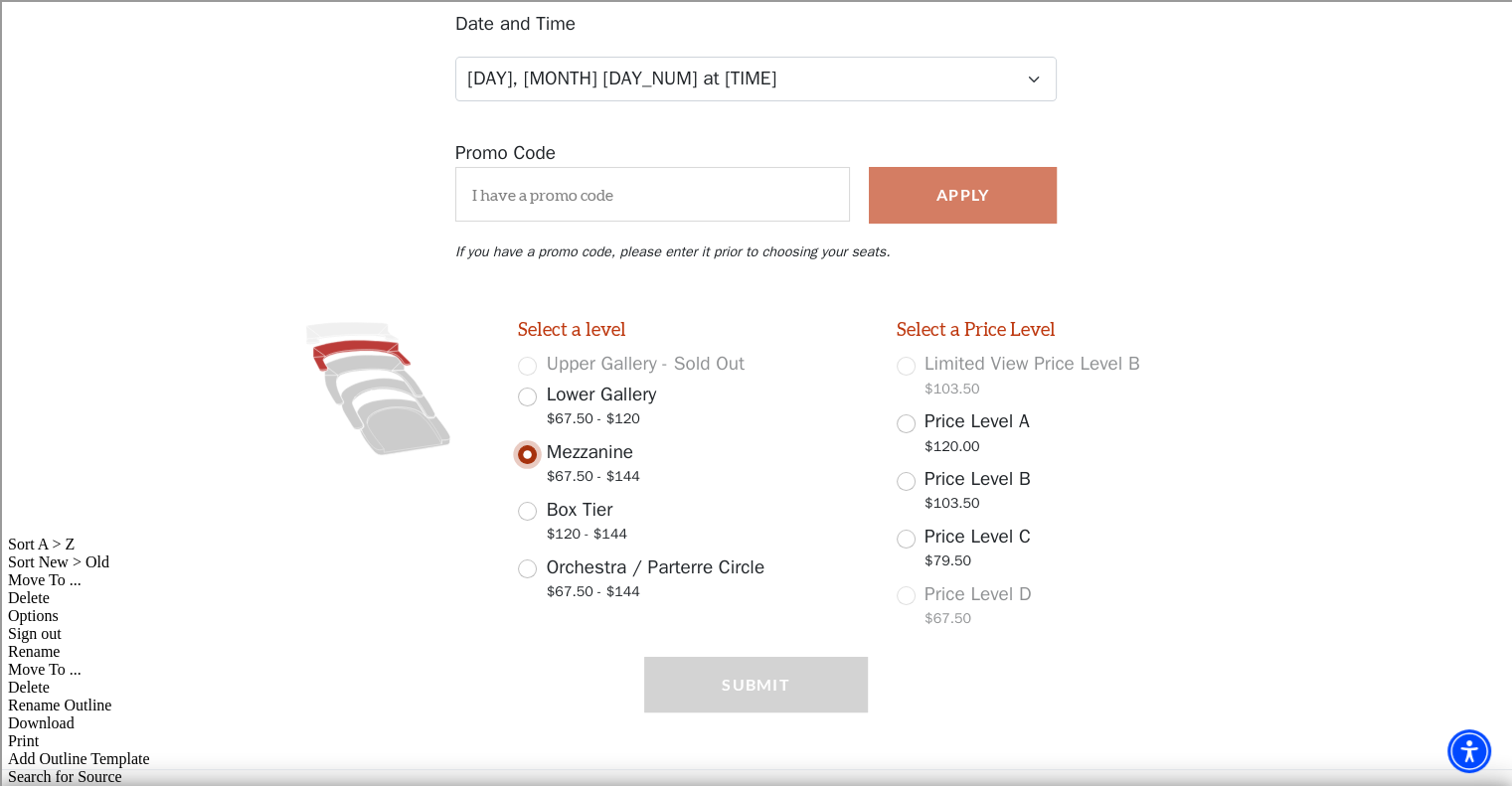scroll, scrollTop: 430, scrollLeft: 0, axis: vertical 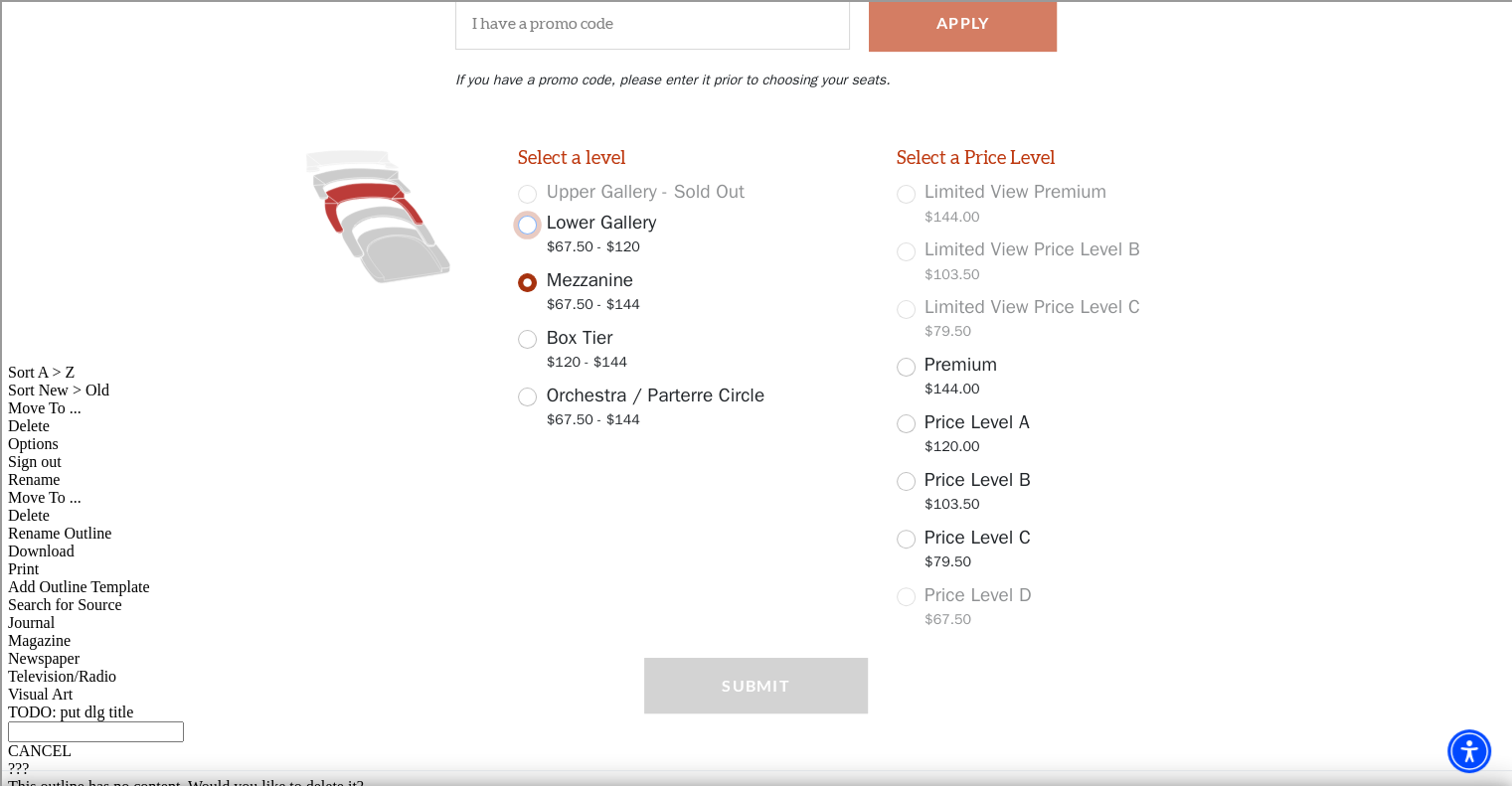 click on "Lower Gallery     $67.50 - $120" at bounding box center [527, 225] 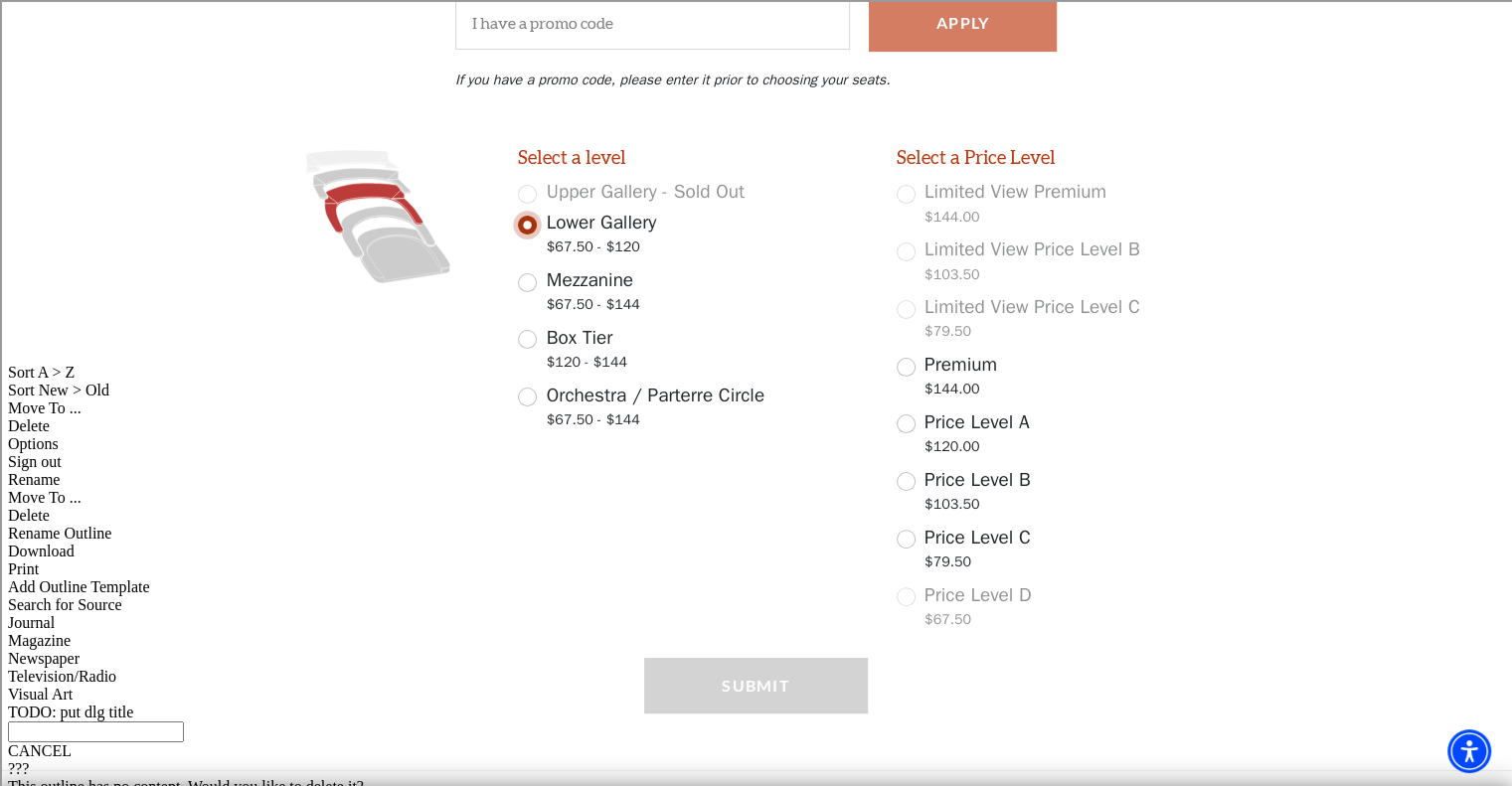 scroll, scrollTop: 258, scrollLeft: 0, axis: vertical 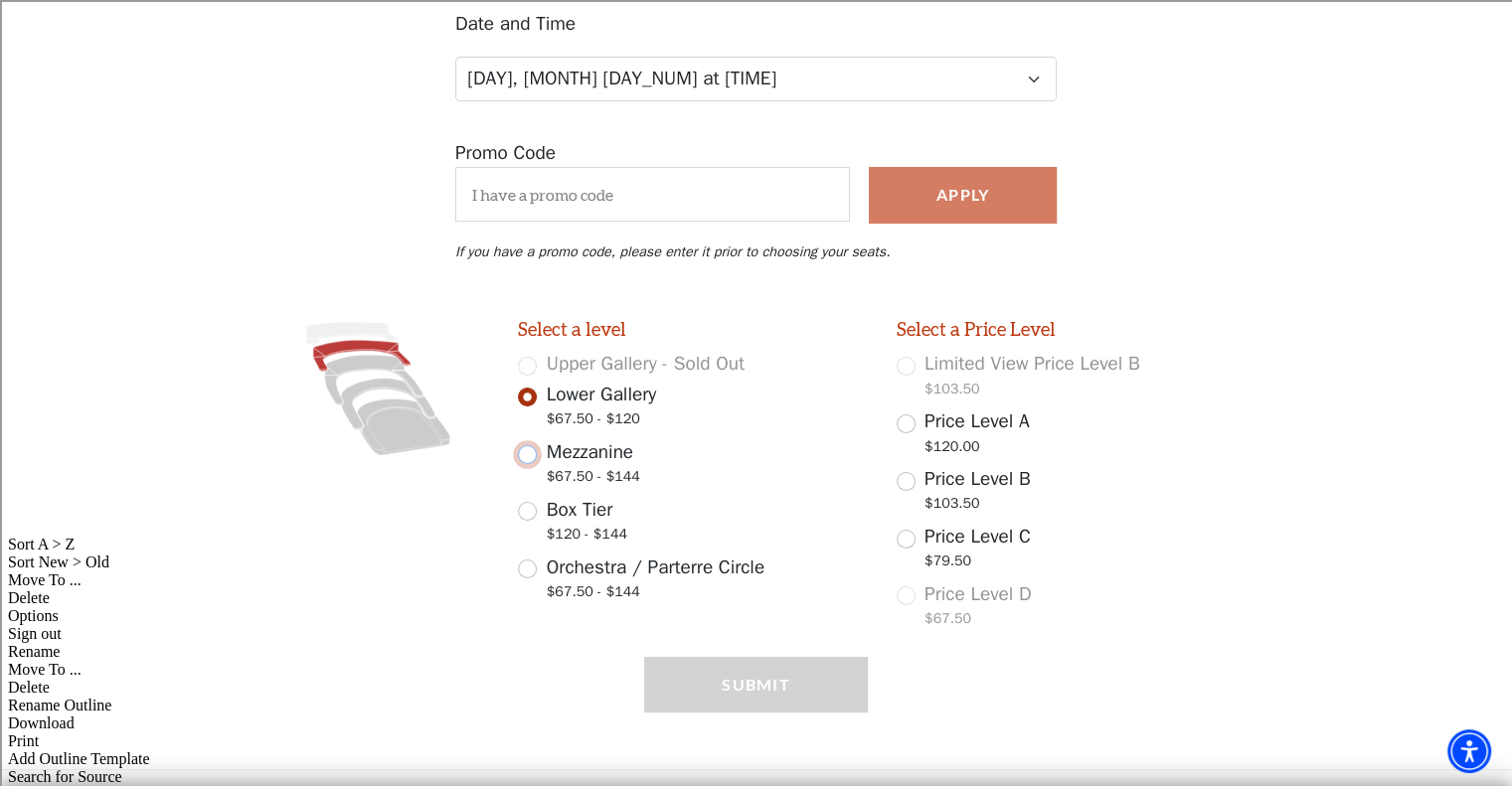 click on "Mezzanine     $67.50 - $144" at bounding box center (527, 454) 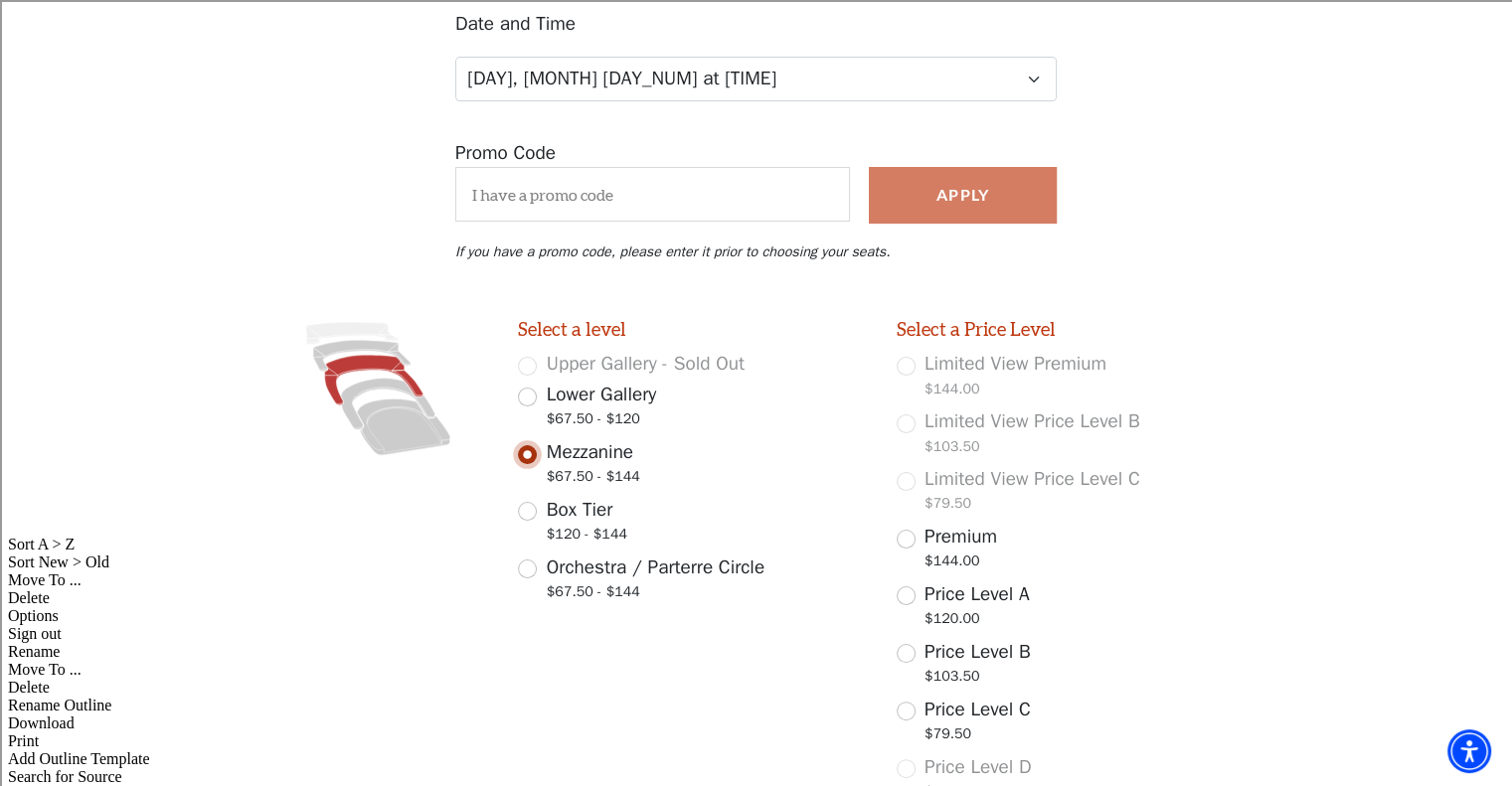scroll, scrollTop: 430, scrollLeft: 0, axis: vertical 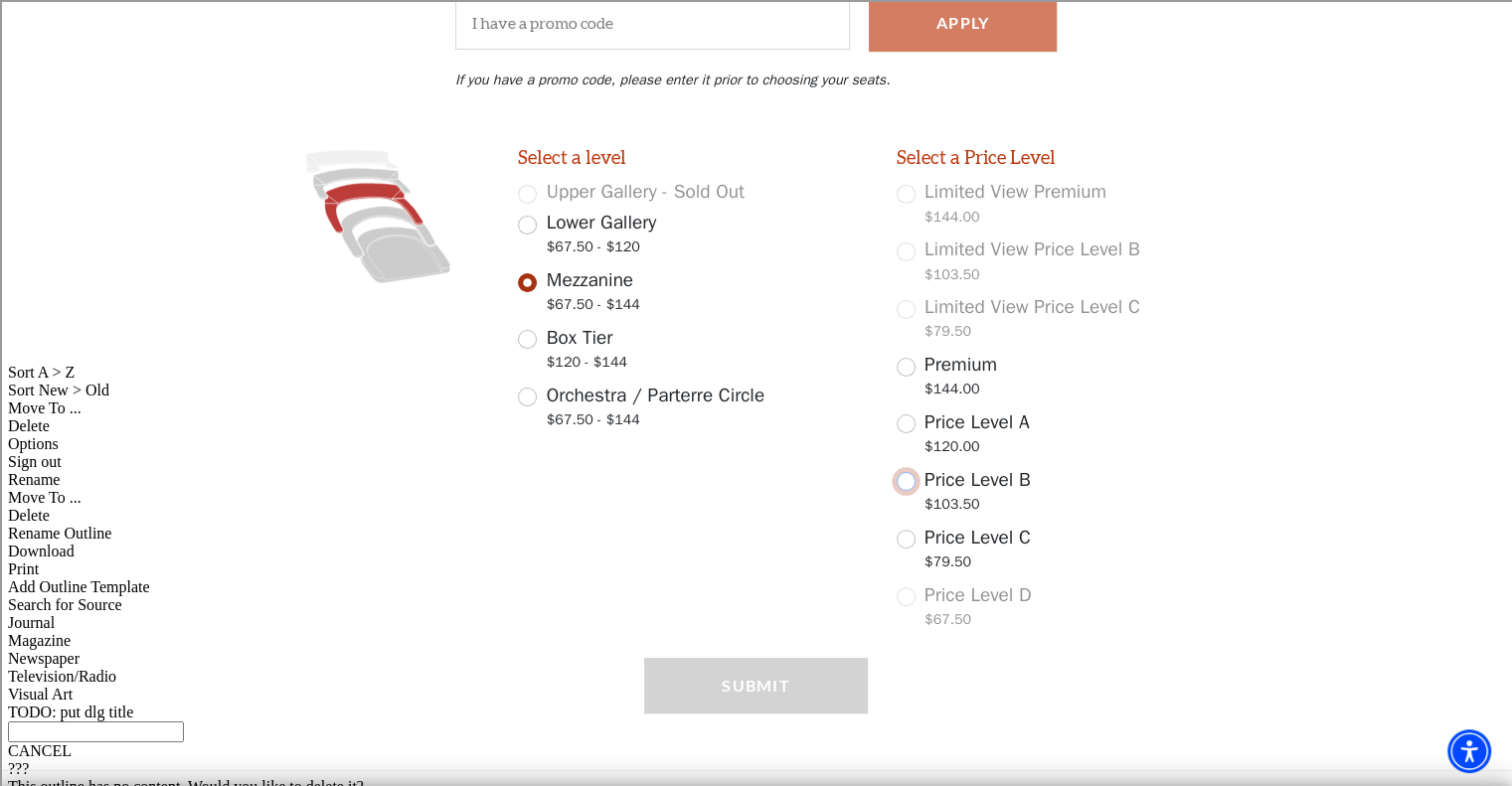 click on "Price Level B $103.50" at bounding box center [906, 481] 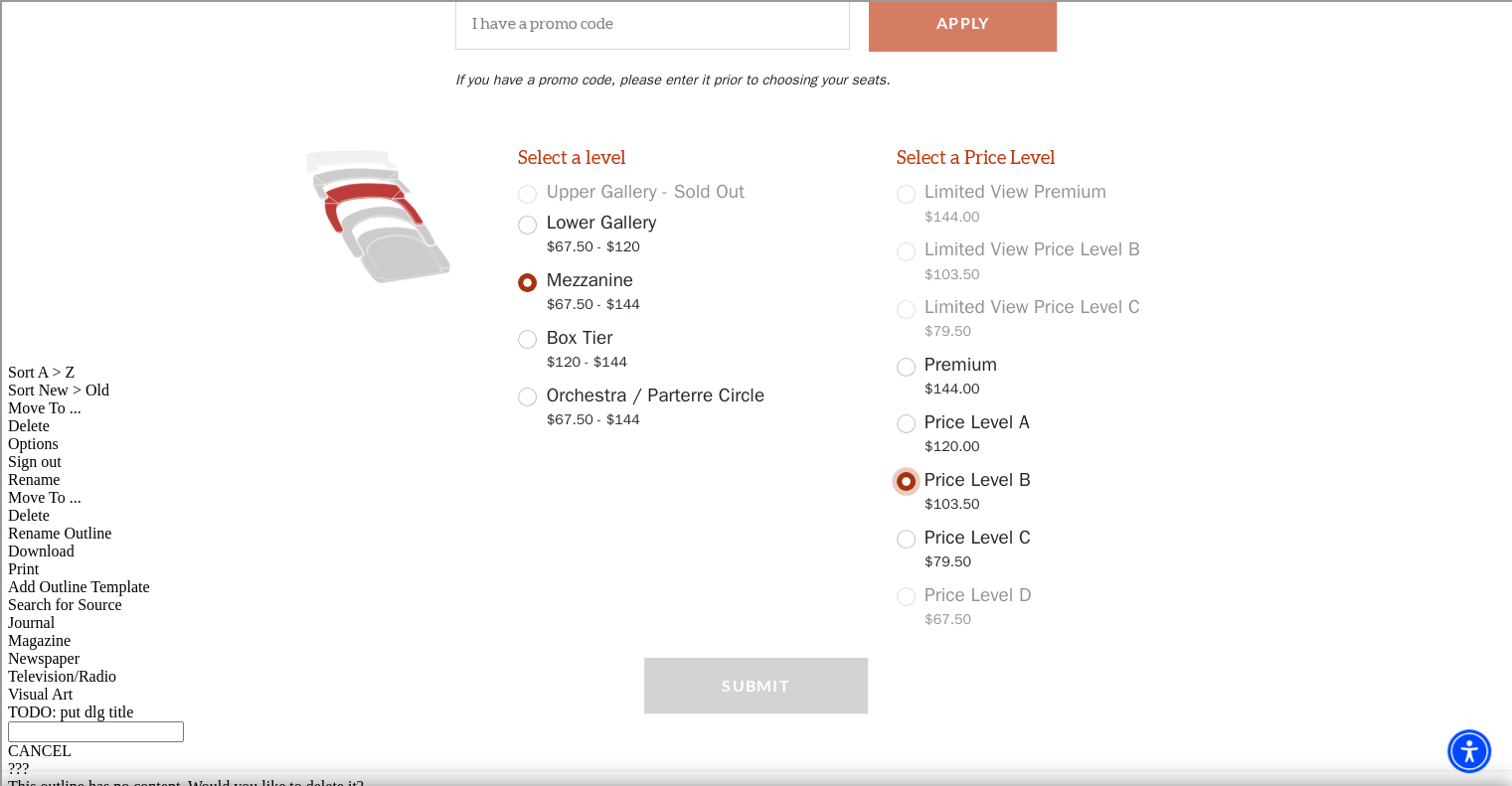 scroll, scrollTop: 628, scrollLeft: 0, axis: vertical 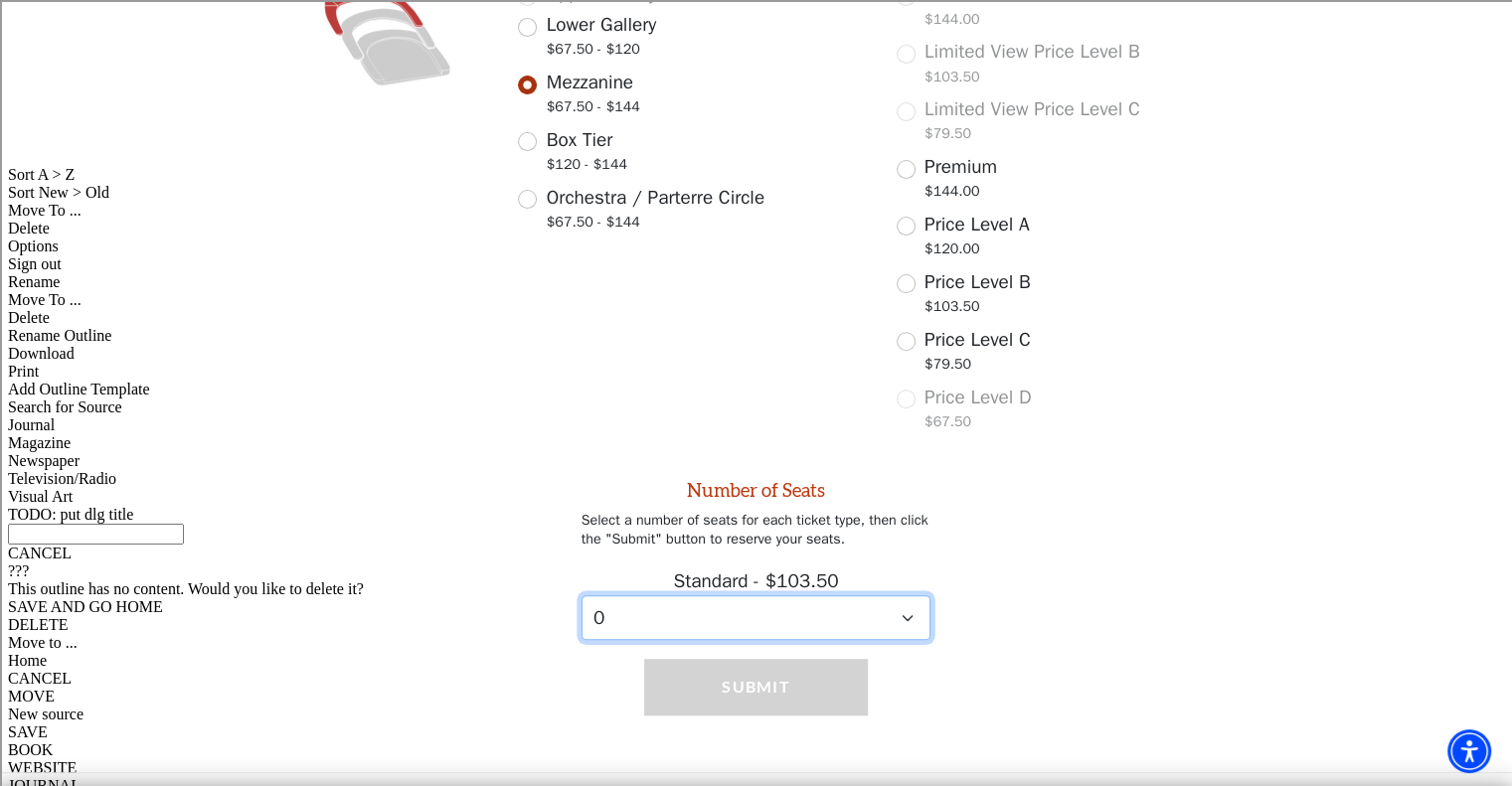 click on "0 1 2 3 4 5 6 7 8 9" at bounding box center (756, 617) 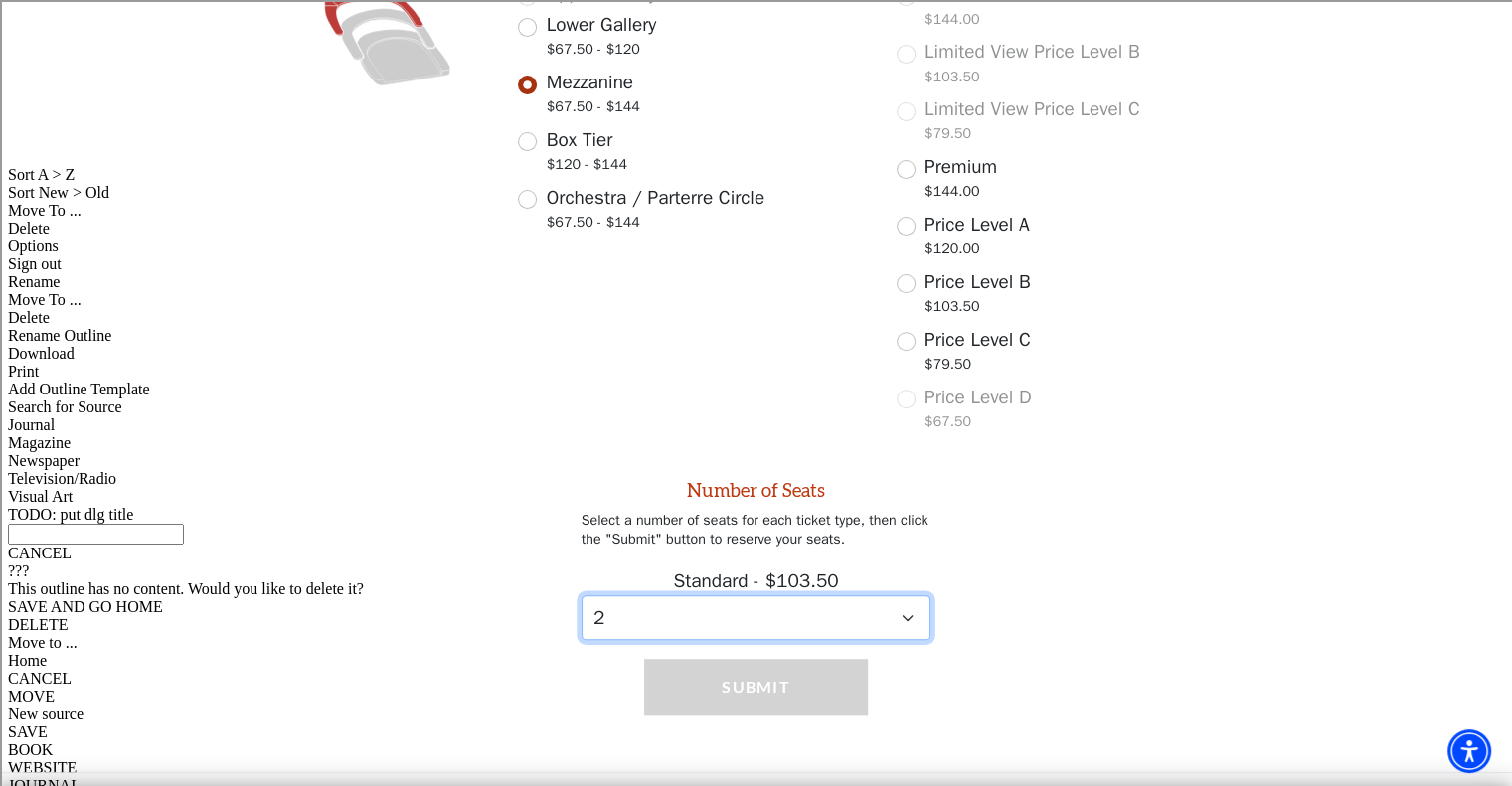 click on "0 1 2 3 4 5 6 7 8 9" at bounding box center [756, 617] 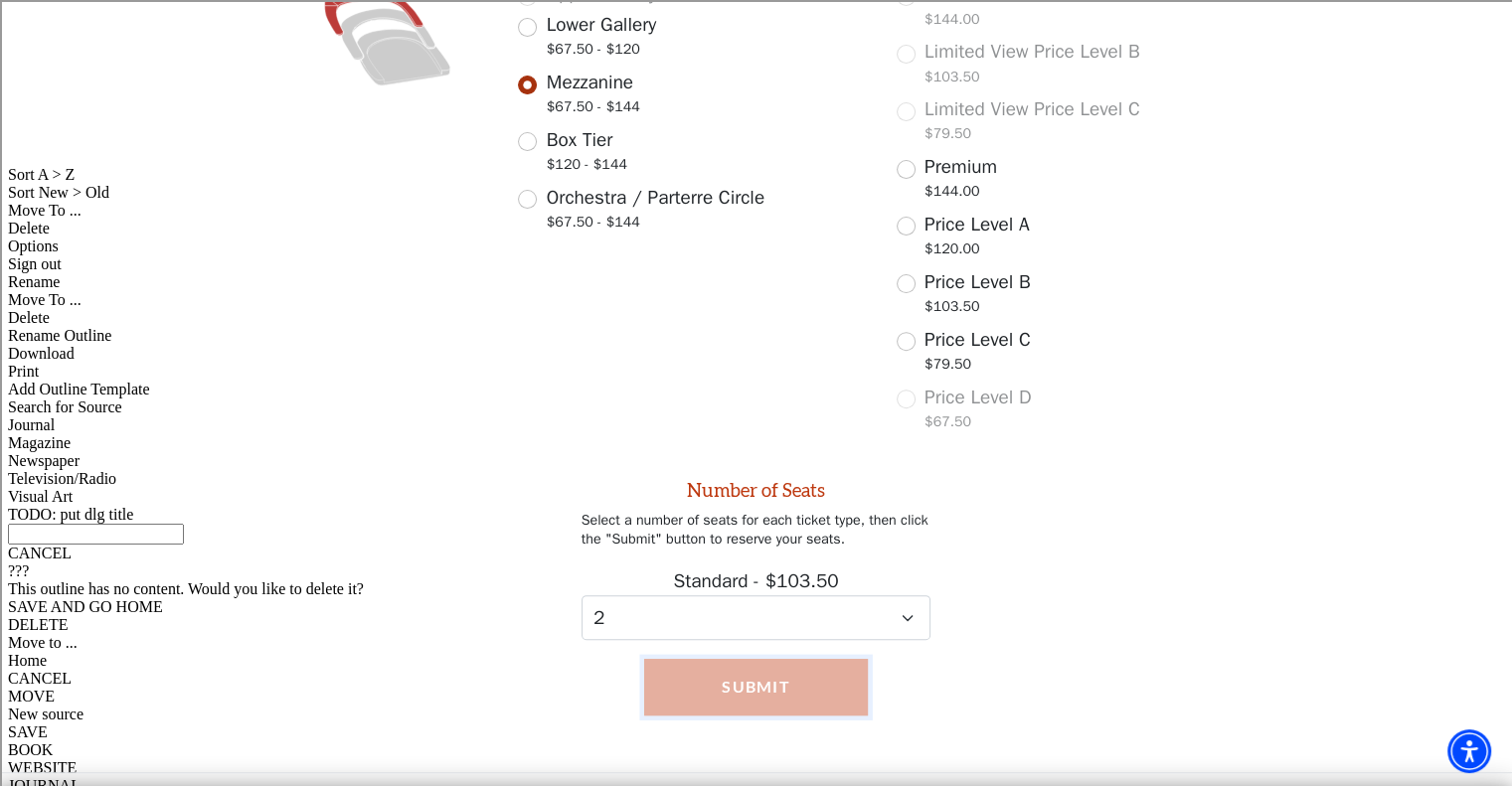 click on "Submit" at bounding box center [756, 687] 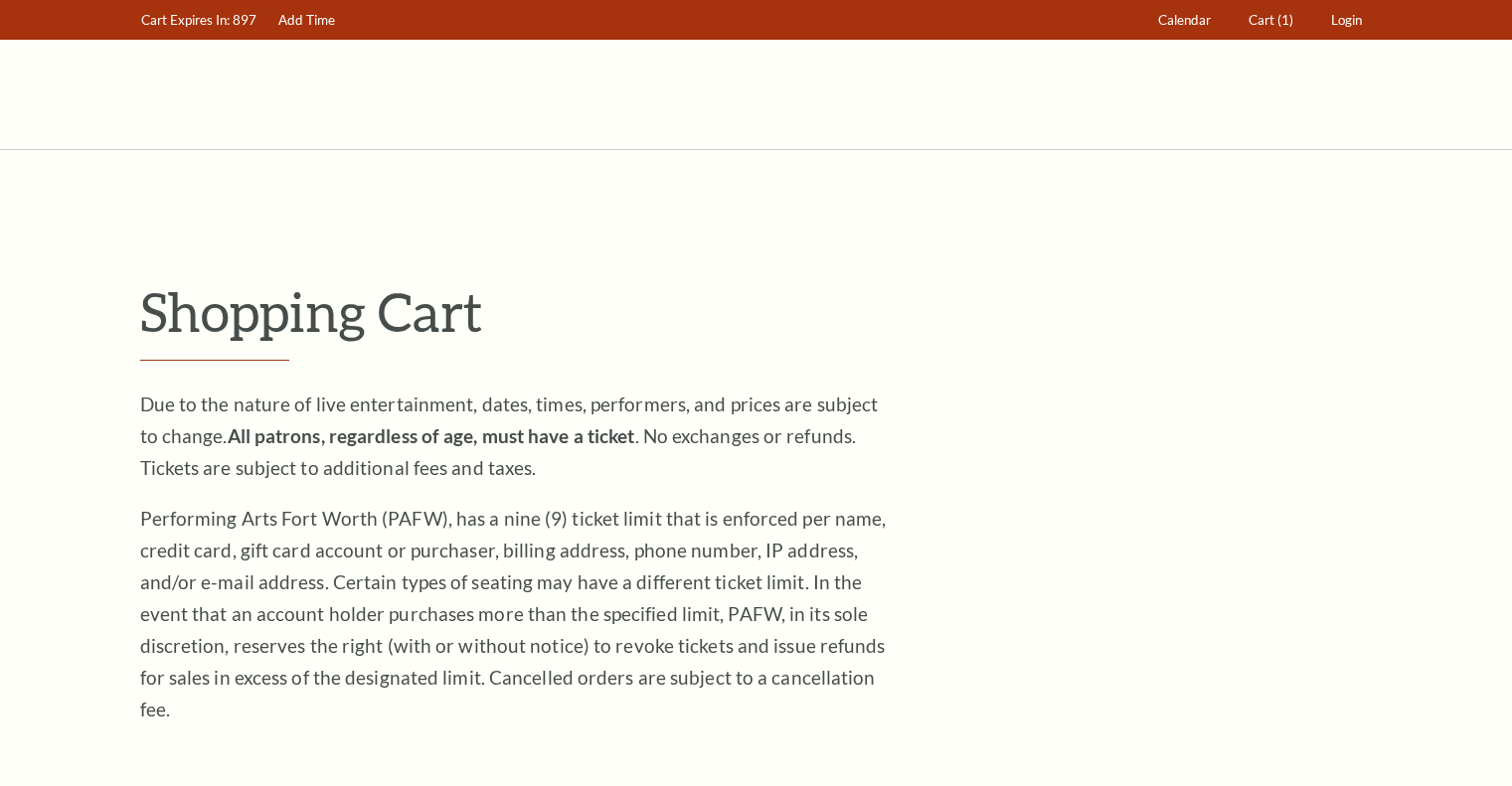 scroll, scrollTop: 0, scrollLeft: 0, axis: both 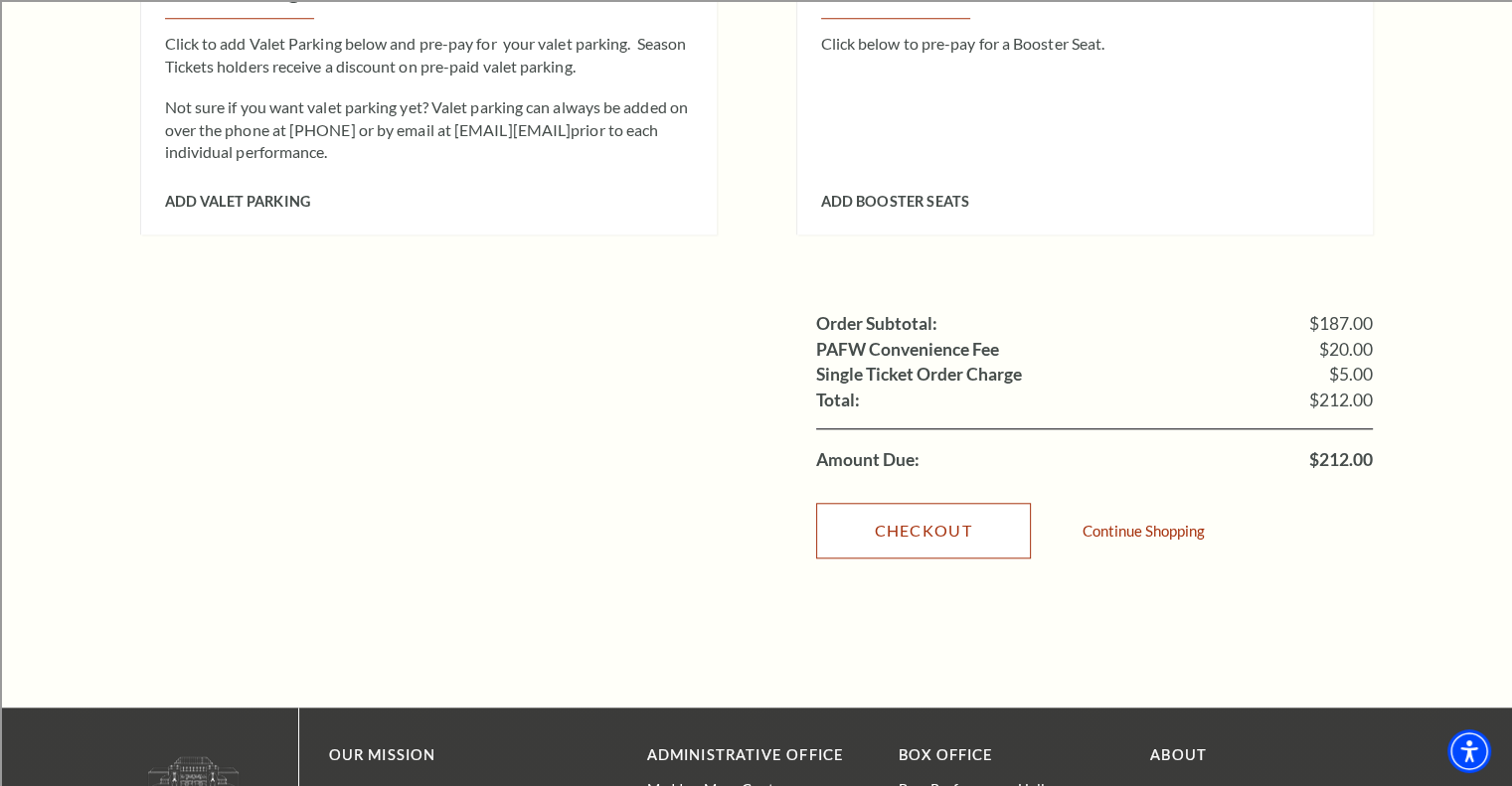 click on "Checkout" at bounding box center [924, 531] 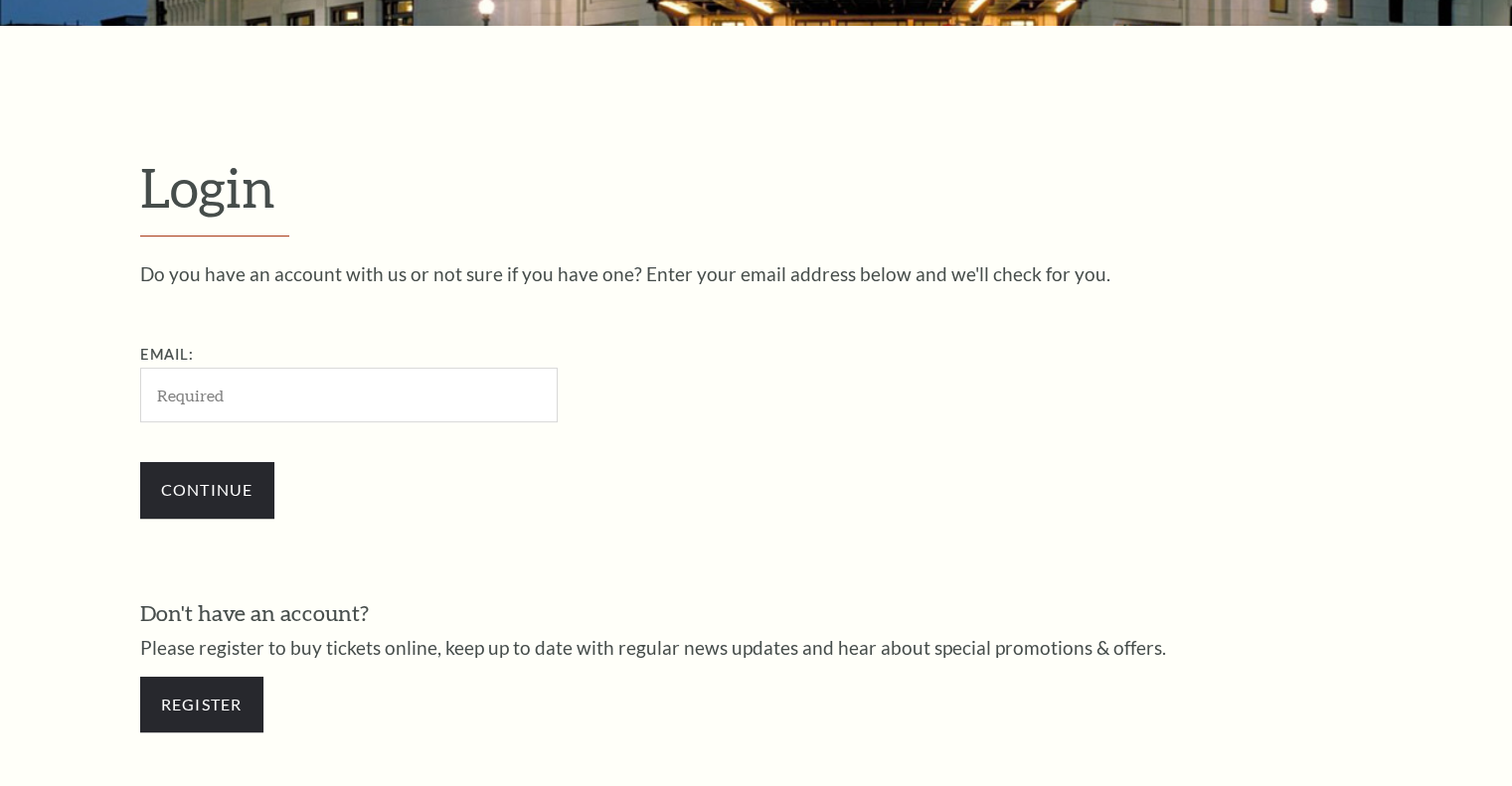 scroll, scrollTop: 588, scrollLeft: 0, axis: vertical 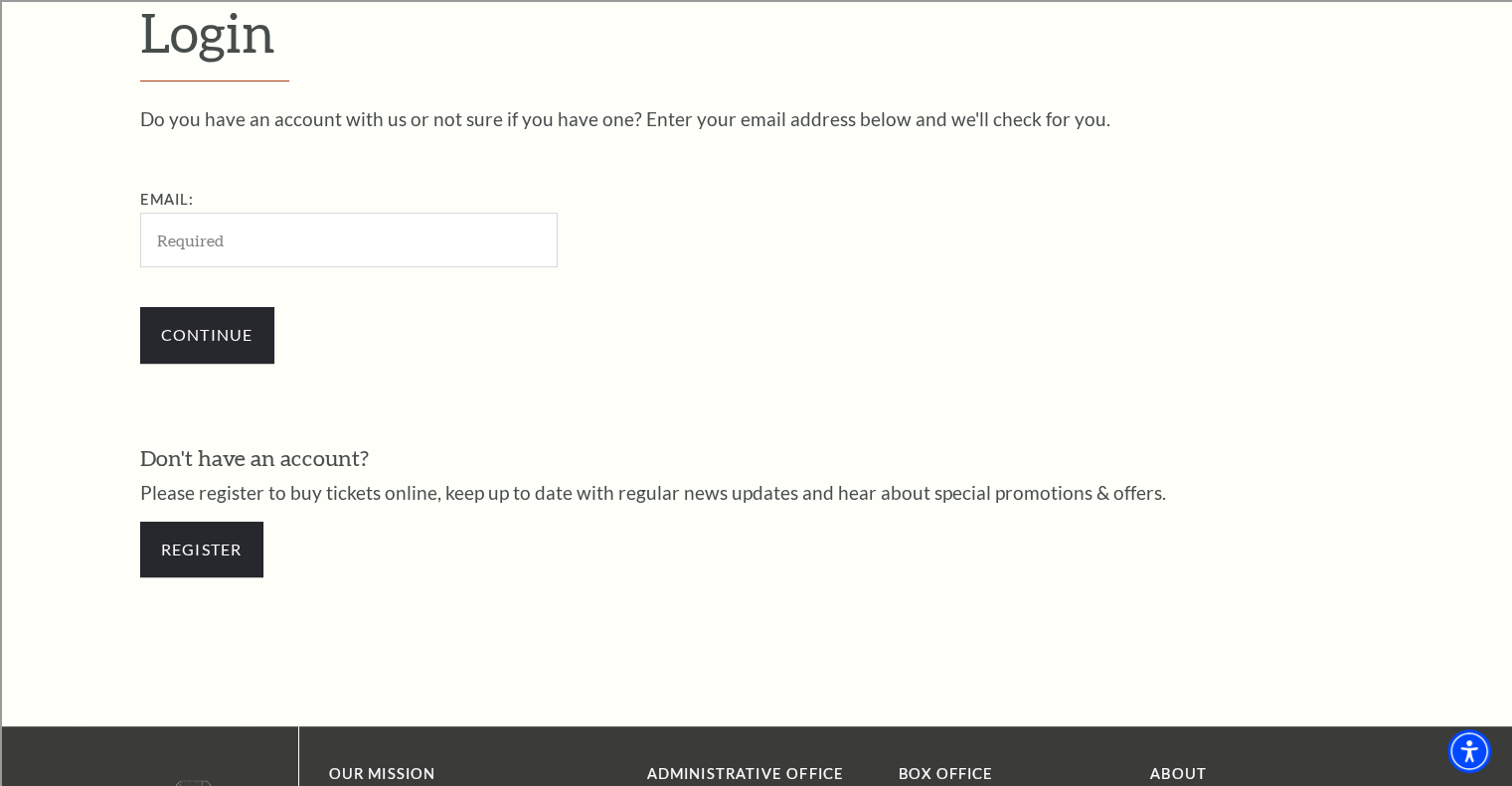 click on "Email:" at bounding box center [349, 239] 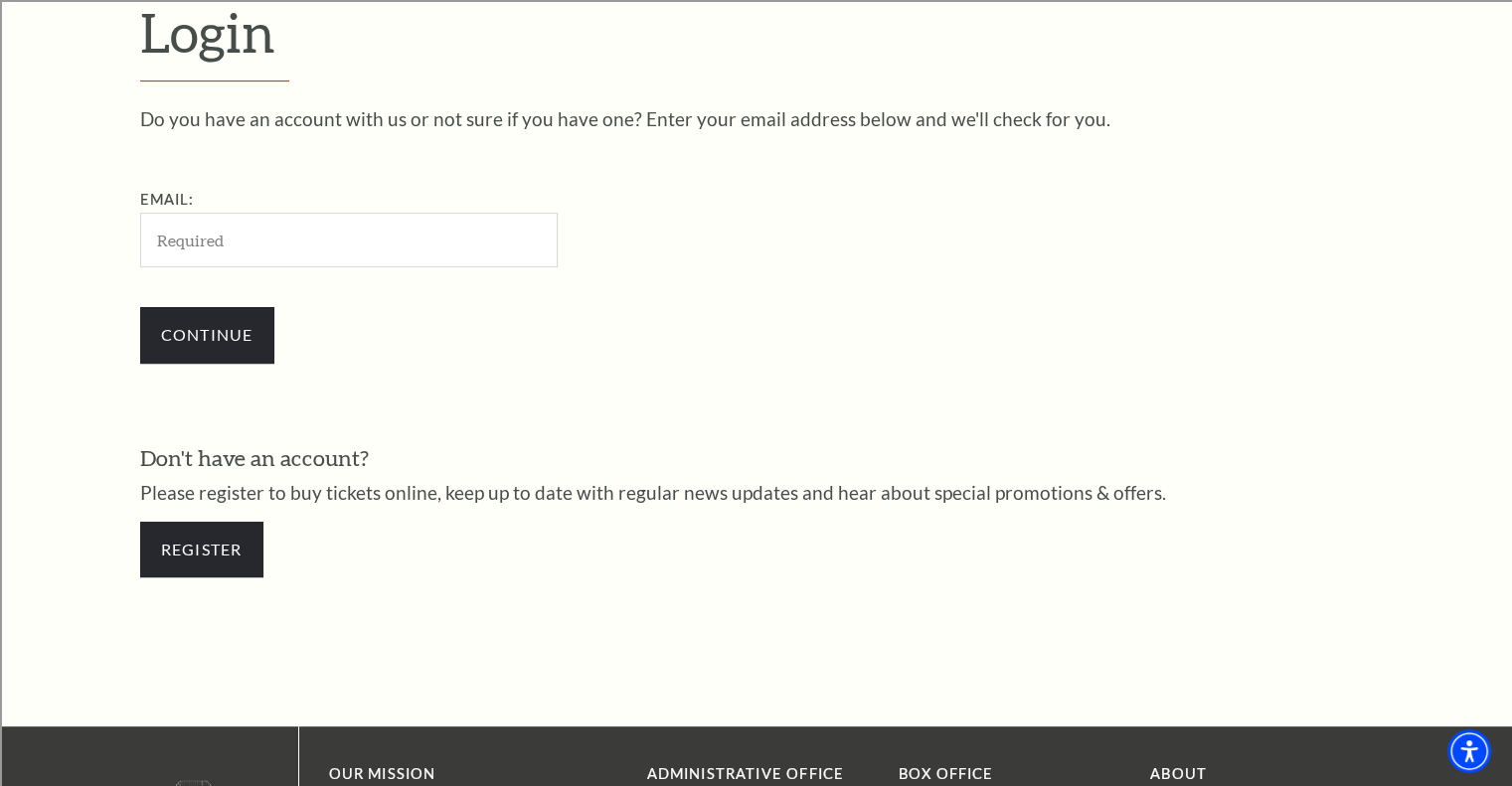 type on "hstone1221@hotmail.com" 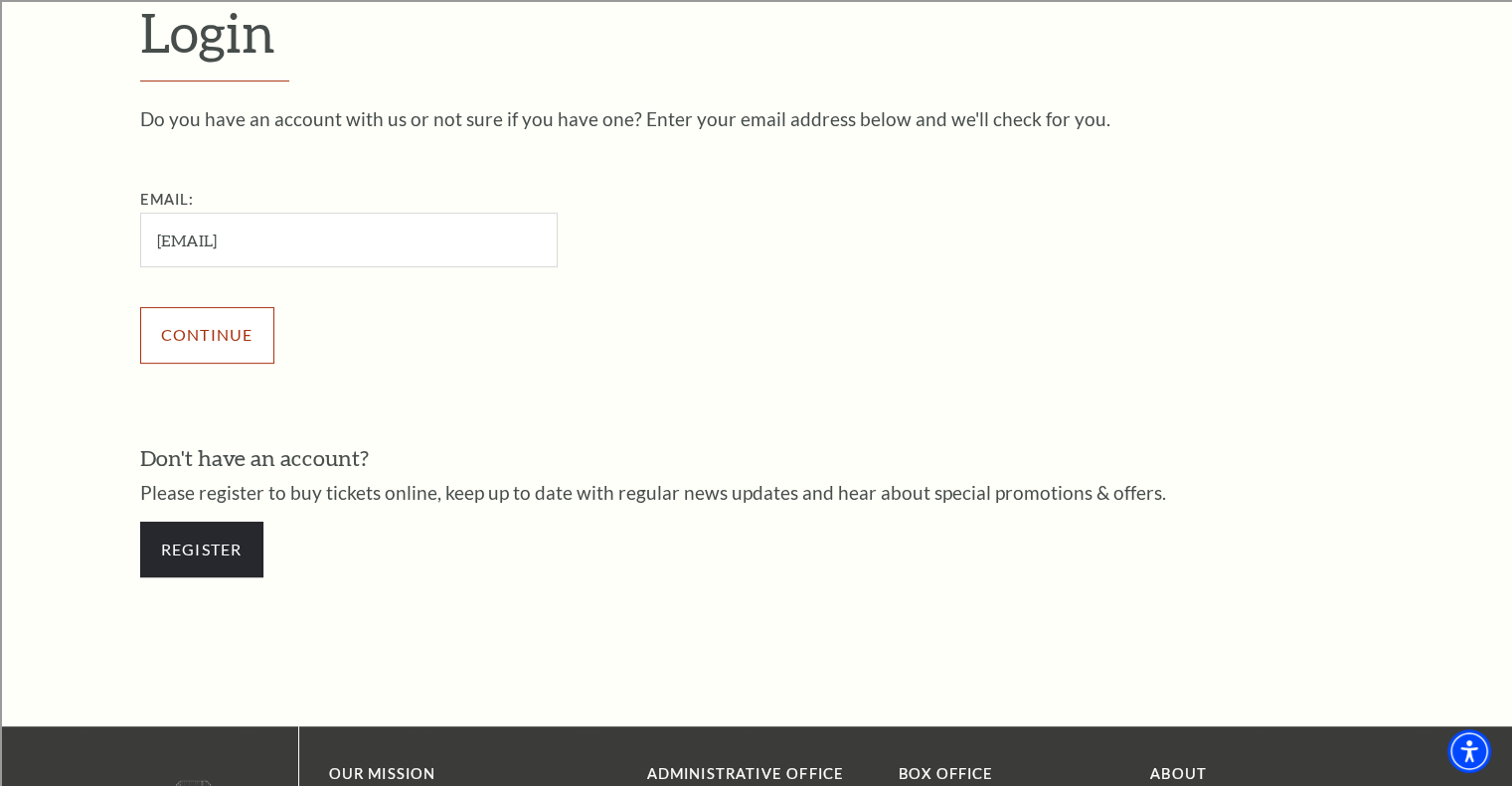 click on "Continue" at bounding box center [207, 335] 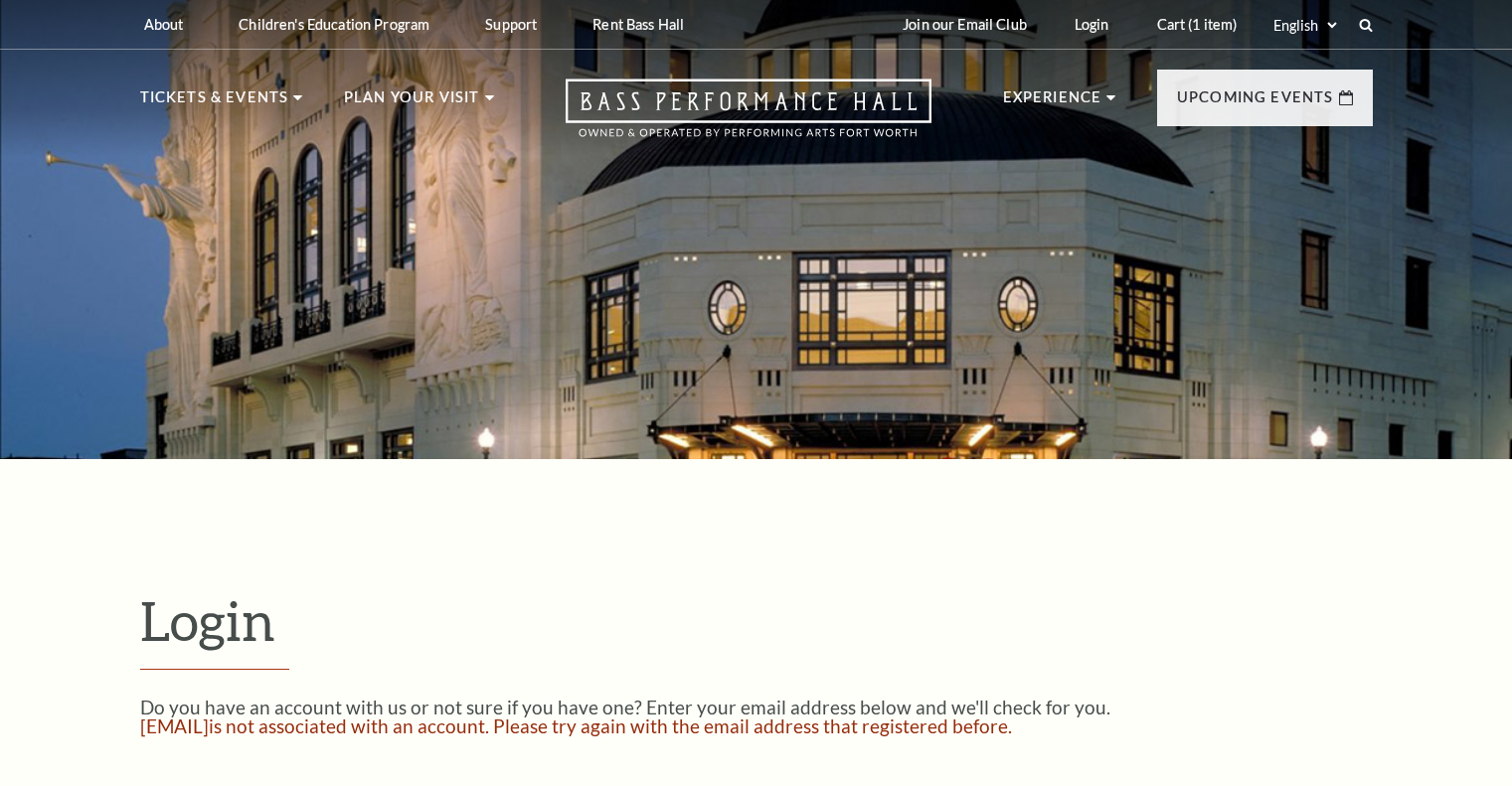 scroll, scrollTop: 453, scrollLeft: 0, axis: vertical 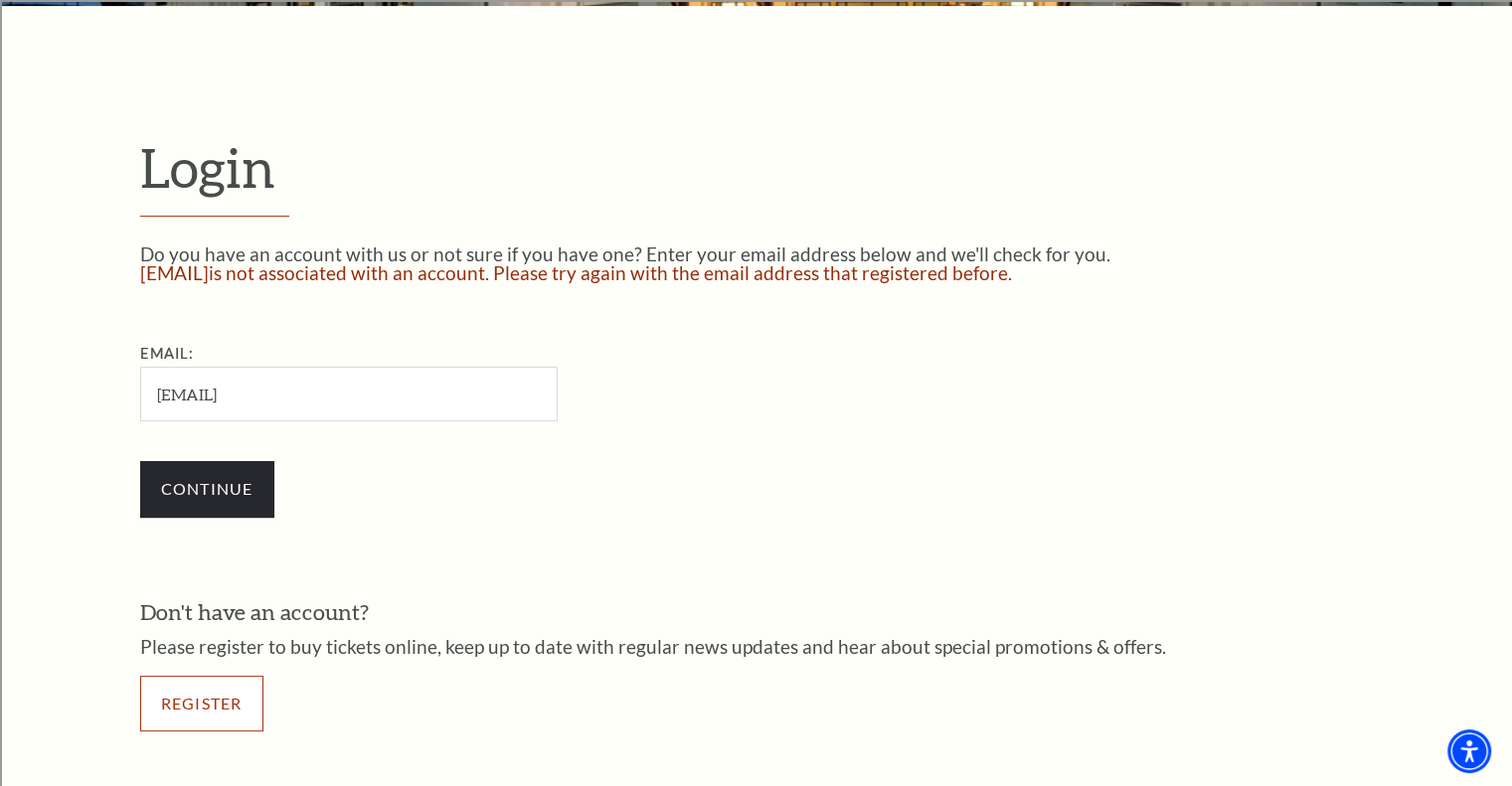 click on "Register" at bounding box center [202, 704] 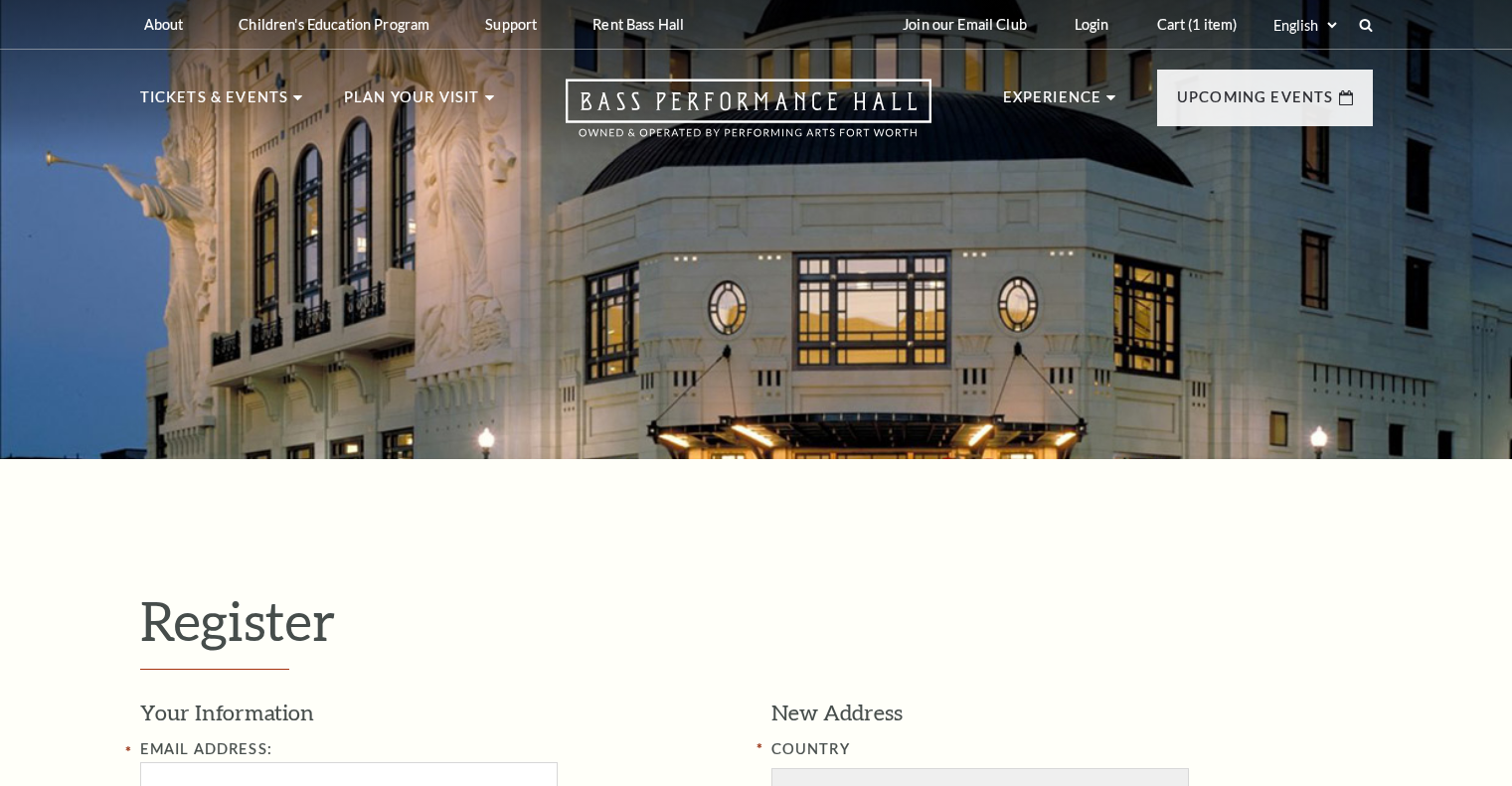 select on "1" 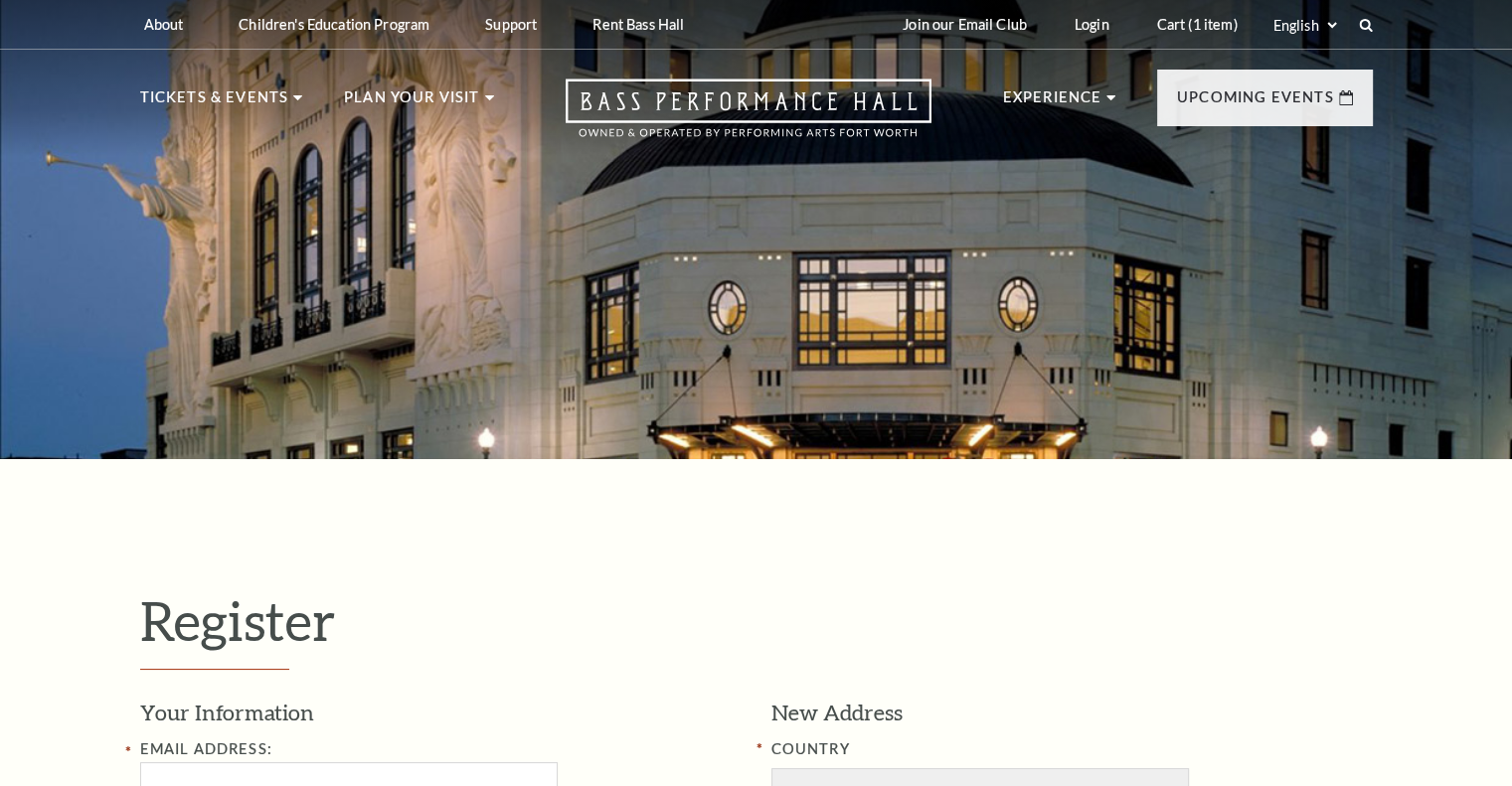 scroll, scrollTop: 0, scrollLeft: 0, axis: both 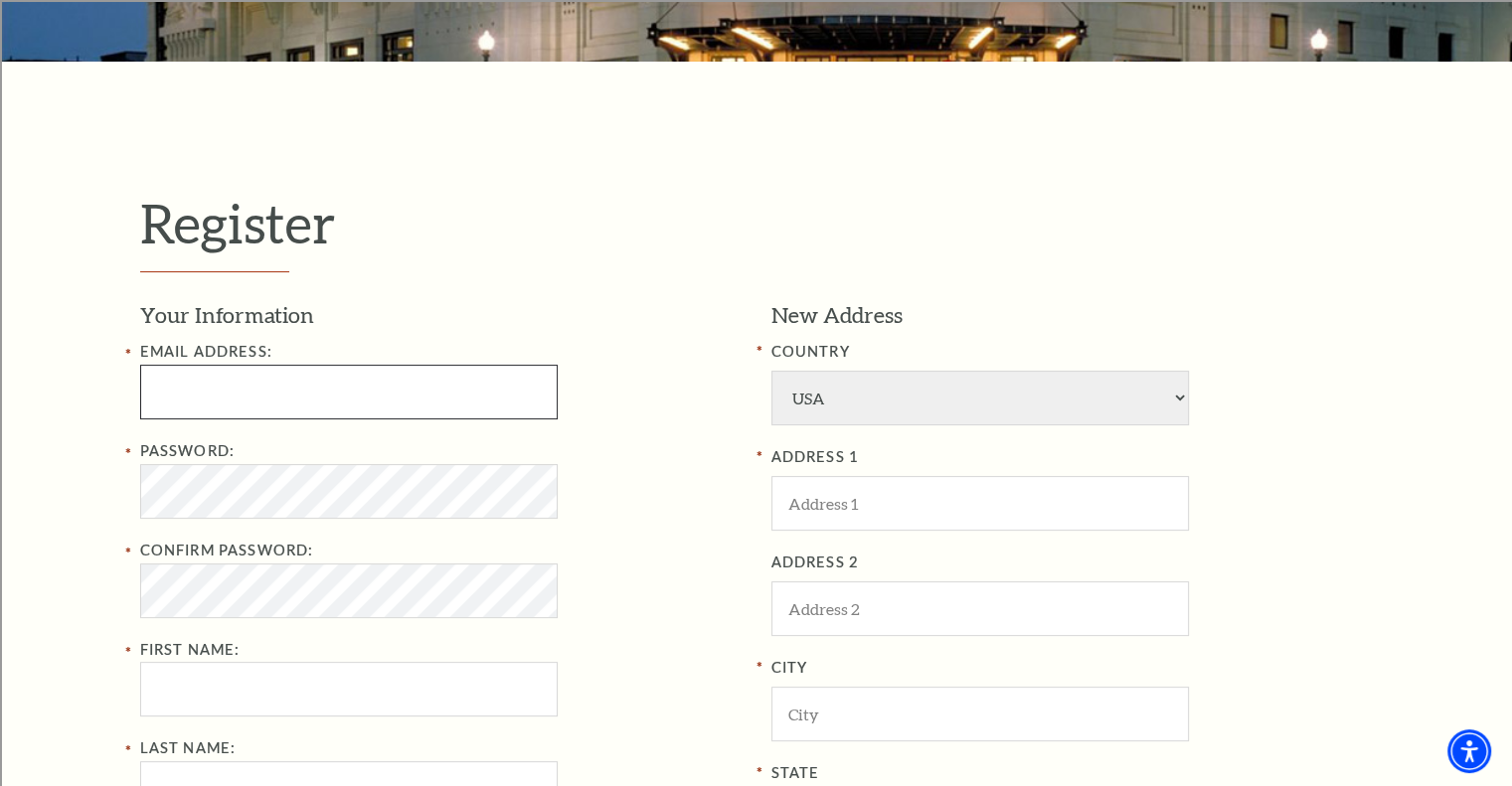 click at bounding box center (349, 392) 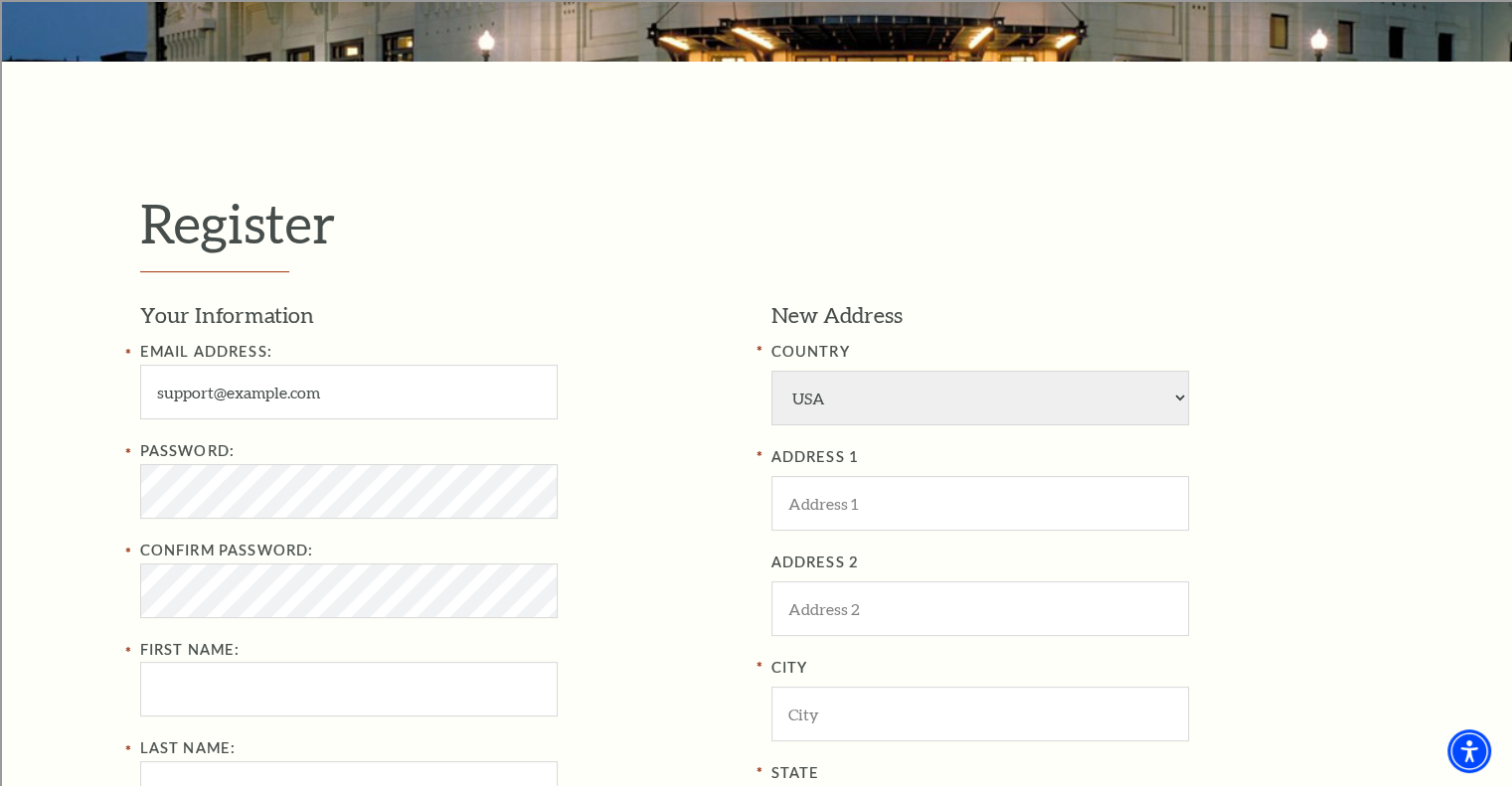 type on "Holly" 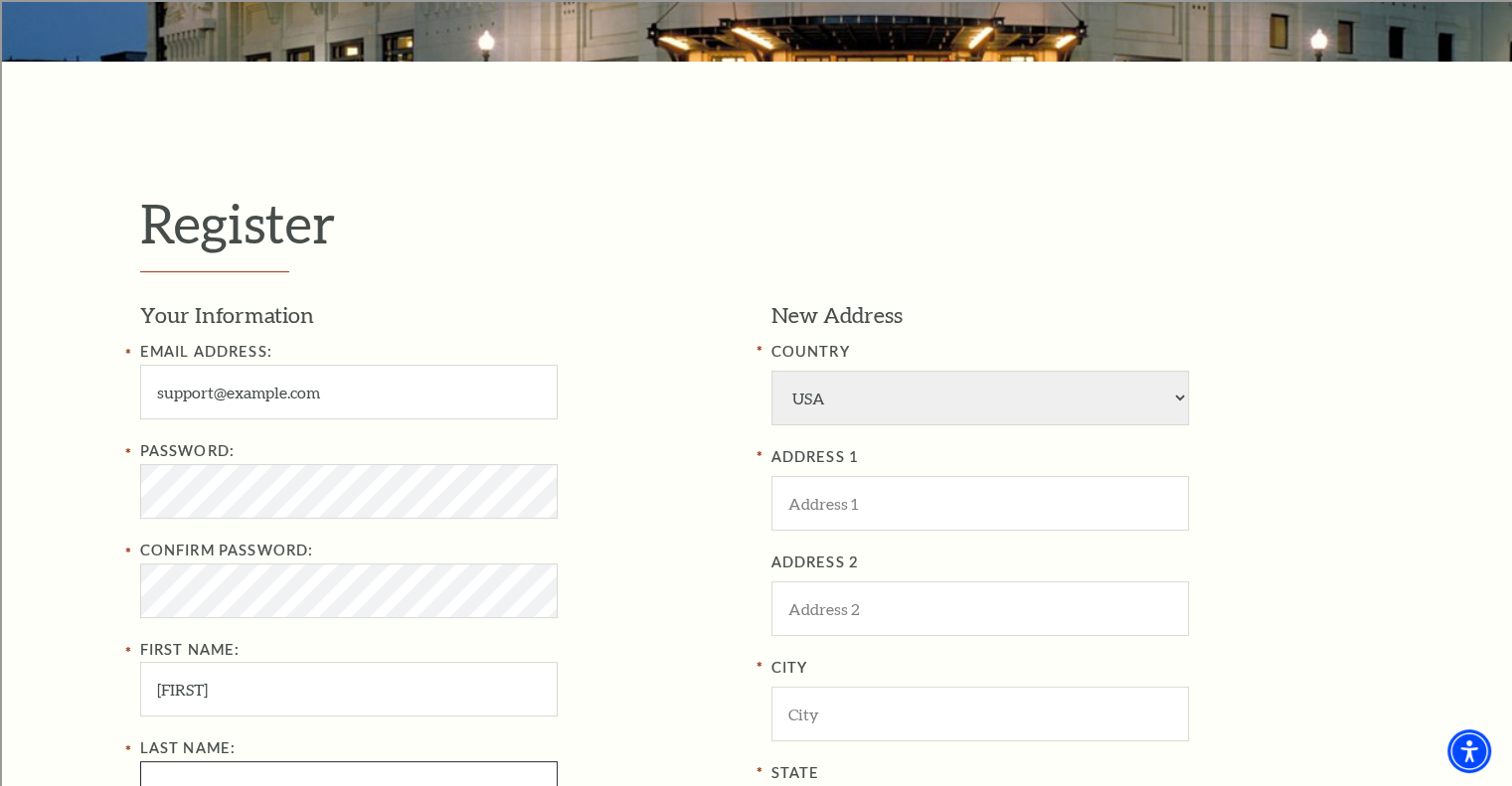 type on "Stone" 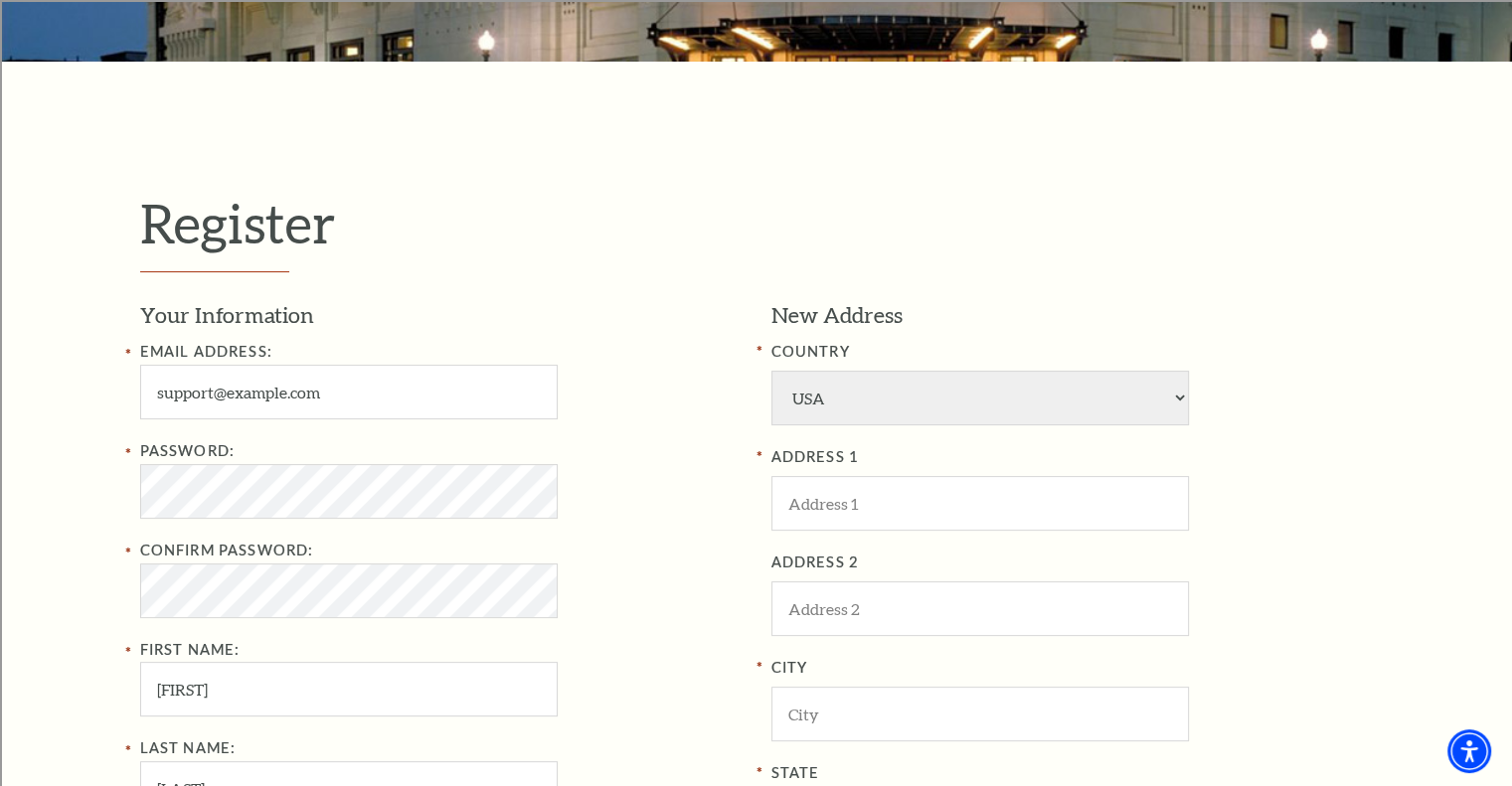 type on "2146839647" 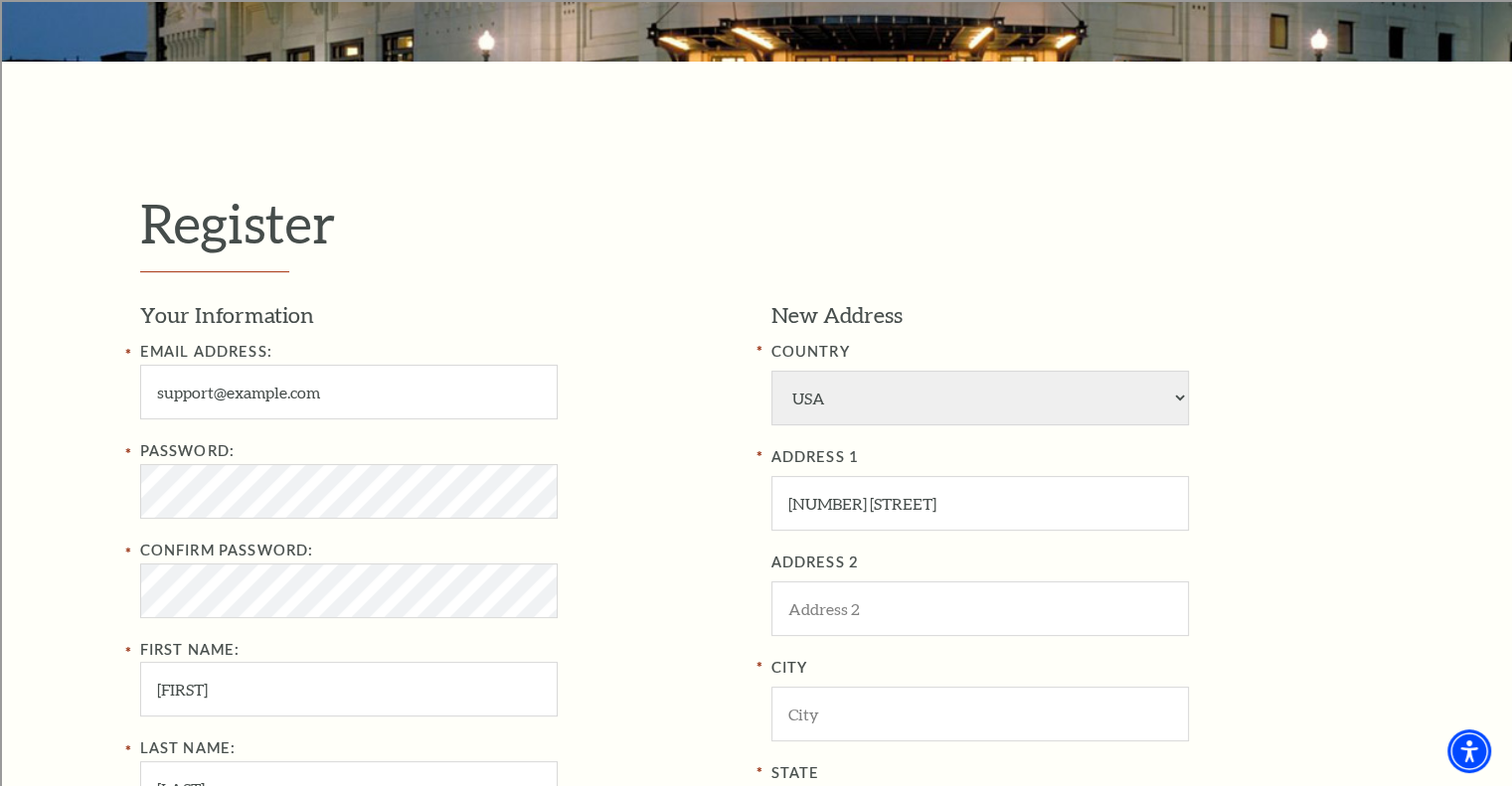 type on "Garland" 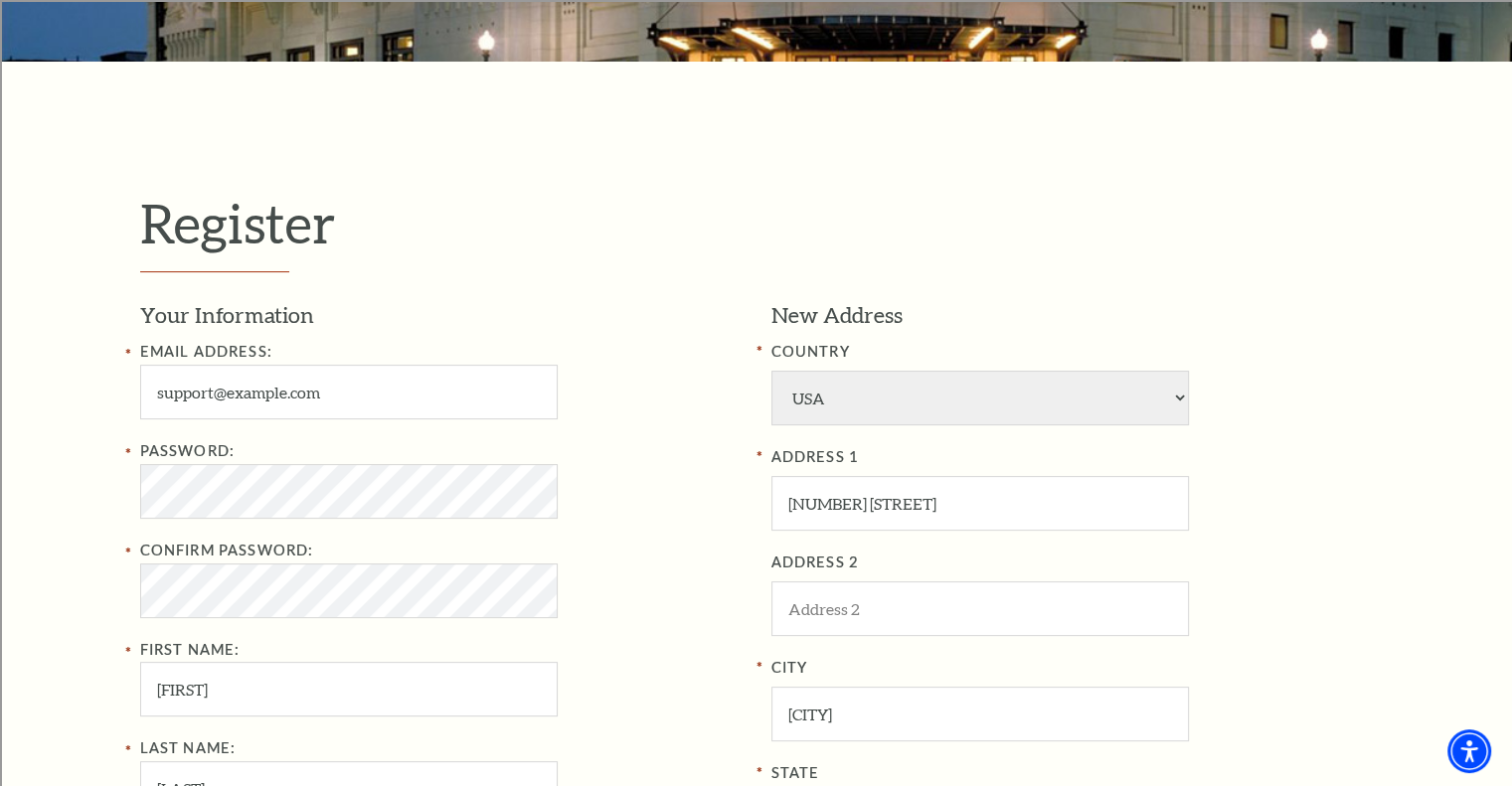 type on "75043" 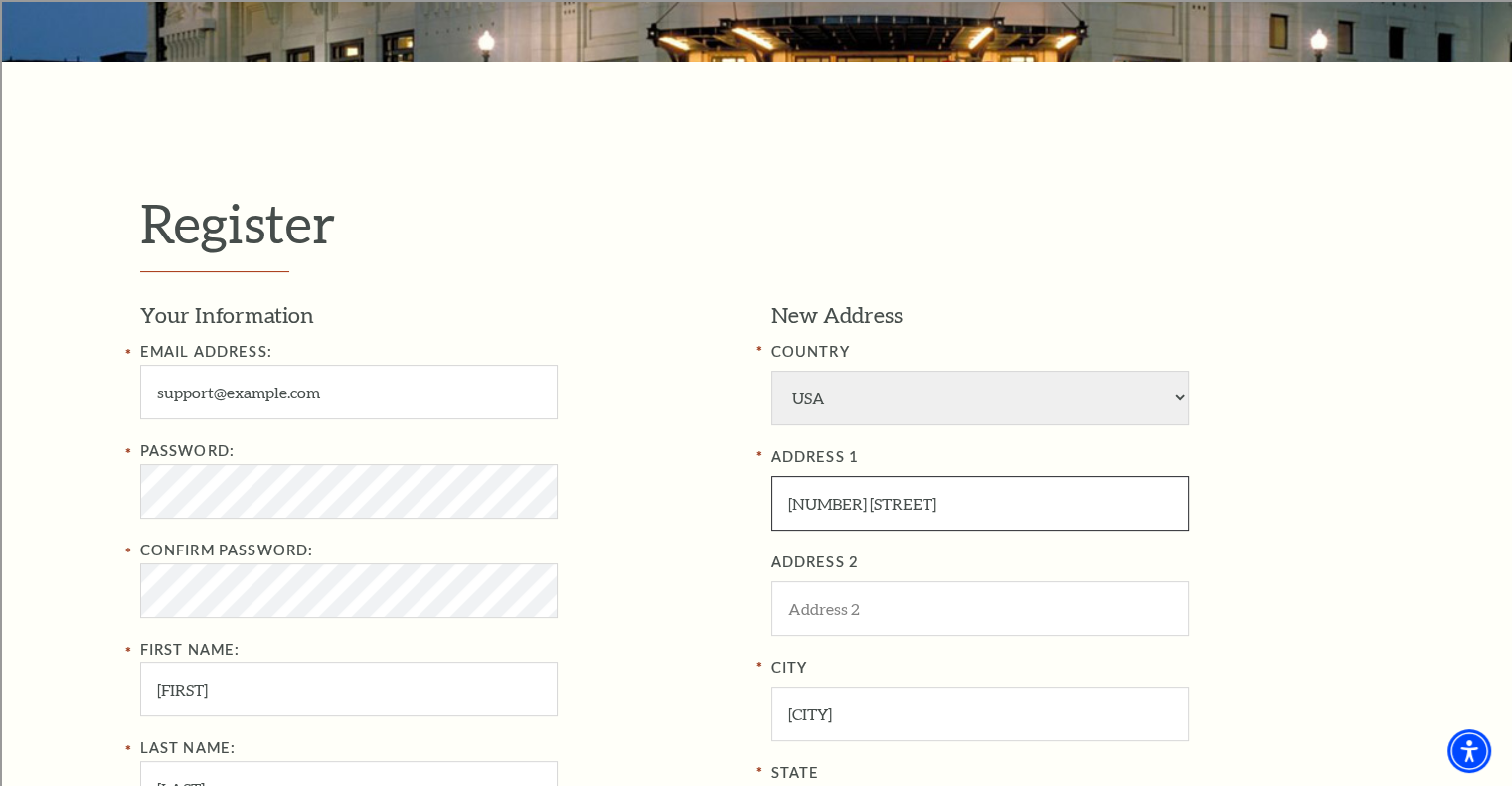 click on "3817 Guthrie Road" at bounding box center (980, 503) 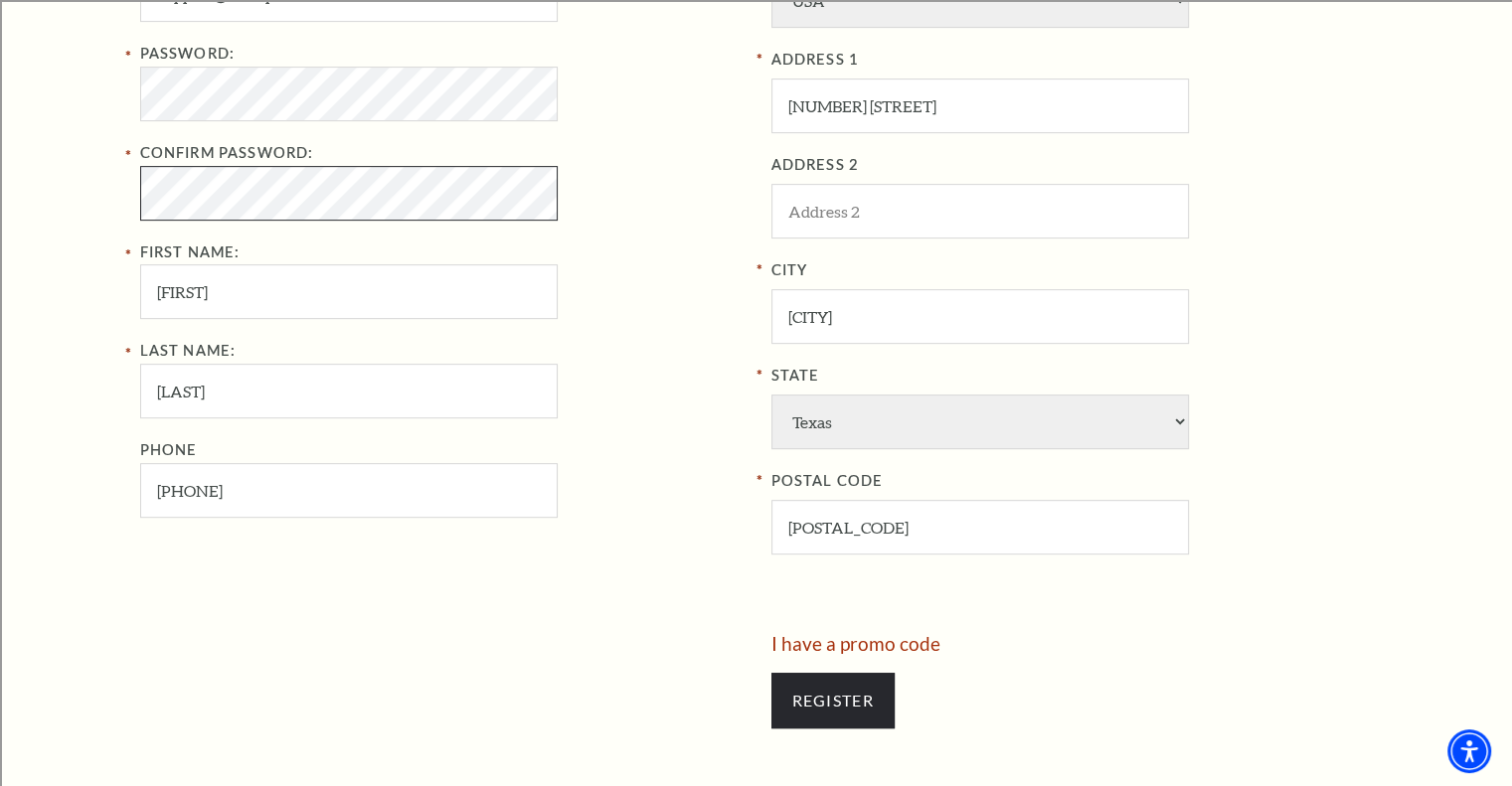 scroll, scrollTop: 894, scrollLeft: 0, axis: vertical 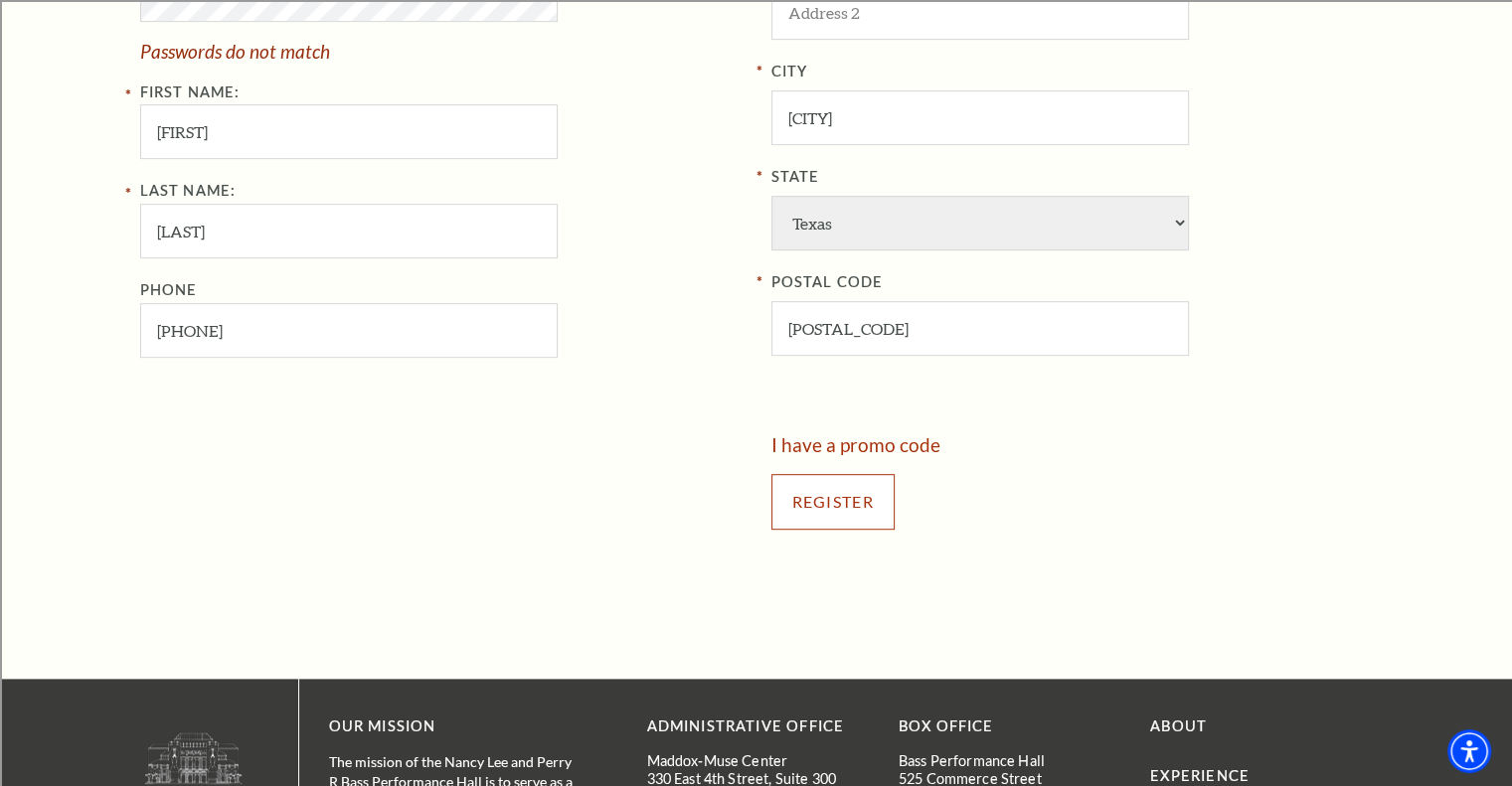 click on "Register" at bounding box center (833, 502) 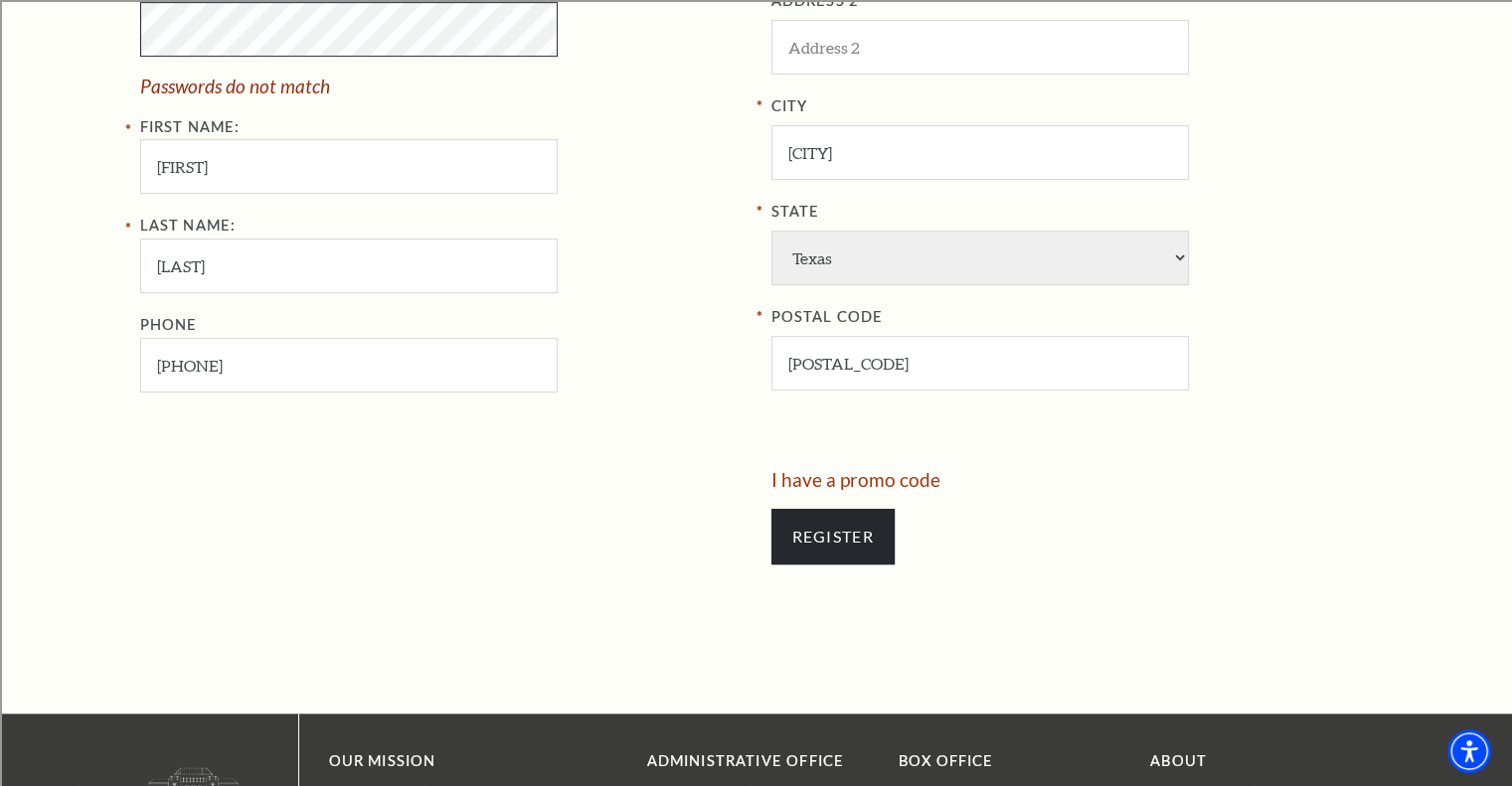 scroll, scrollTop: 760, scrollLeft: 0, axis: vertical 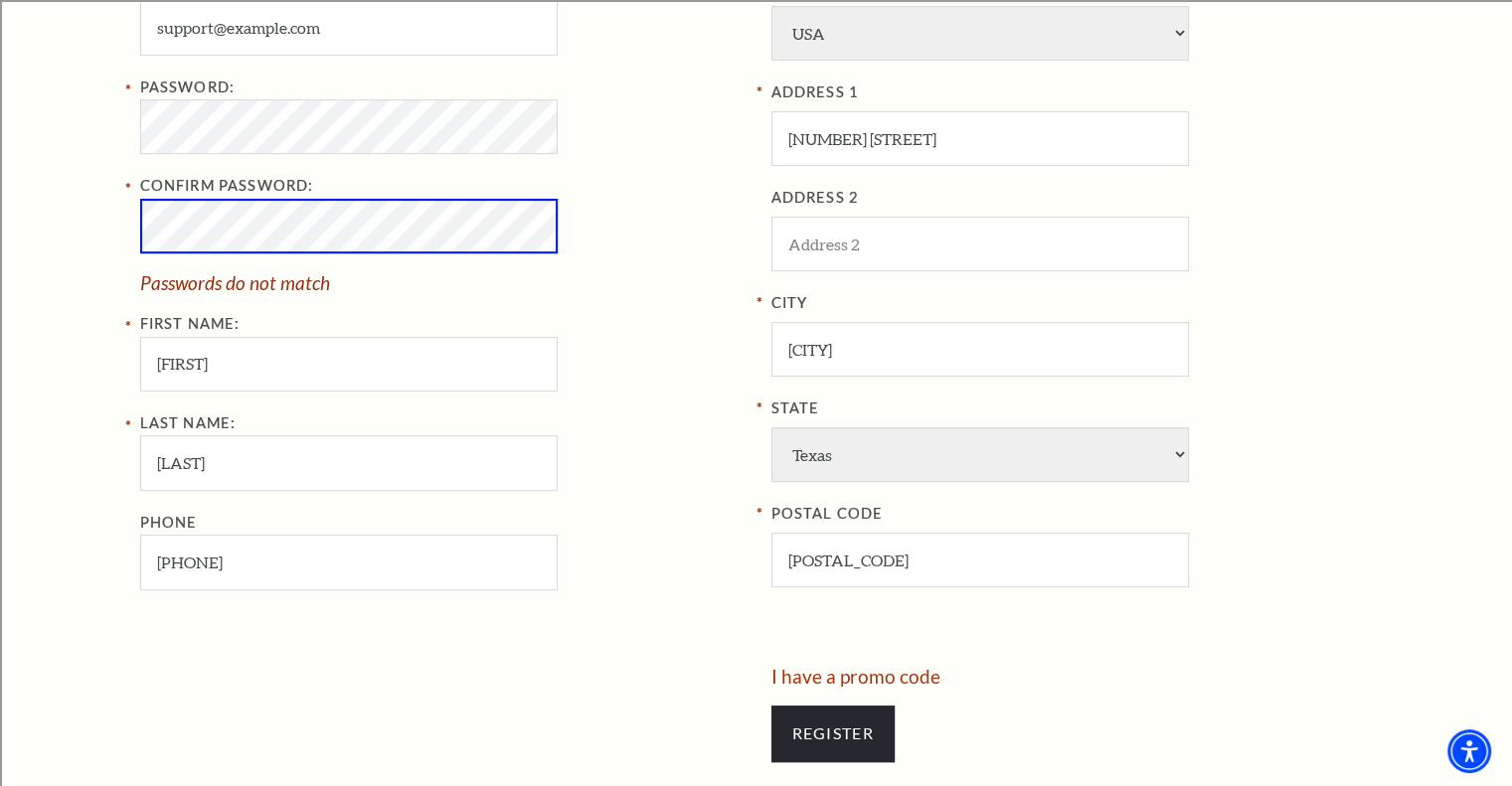 click on "Register" at bounding box center (833, 733) 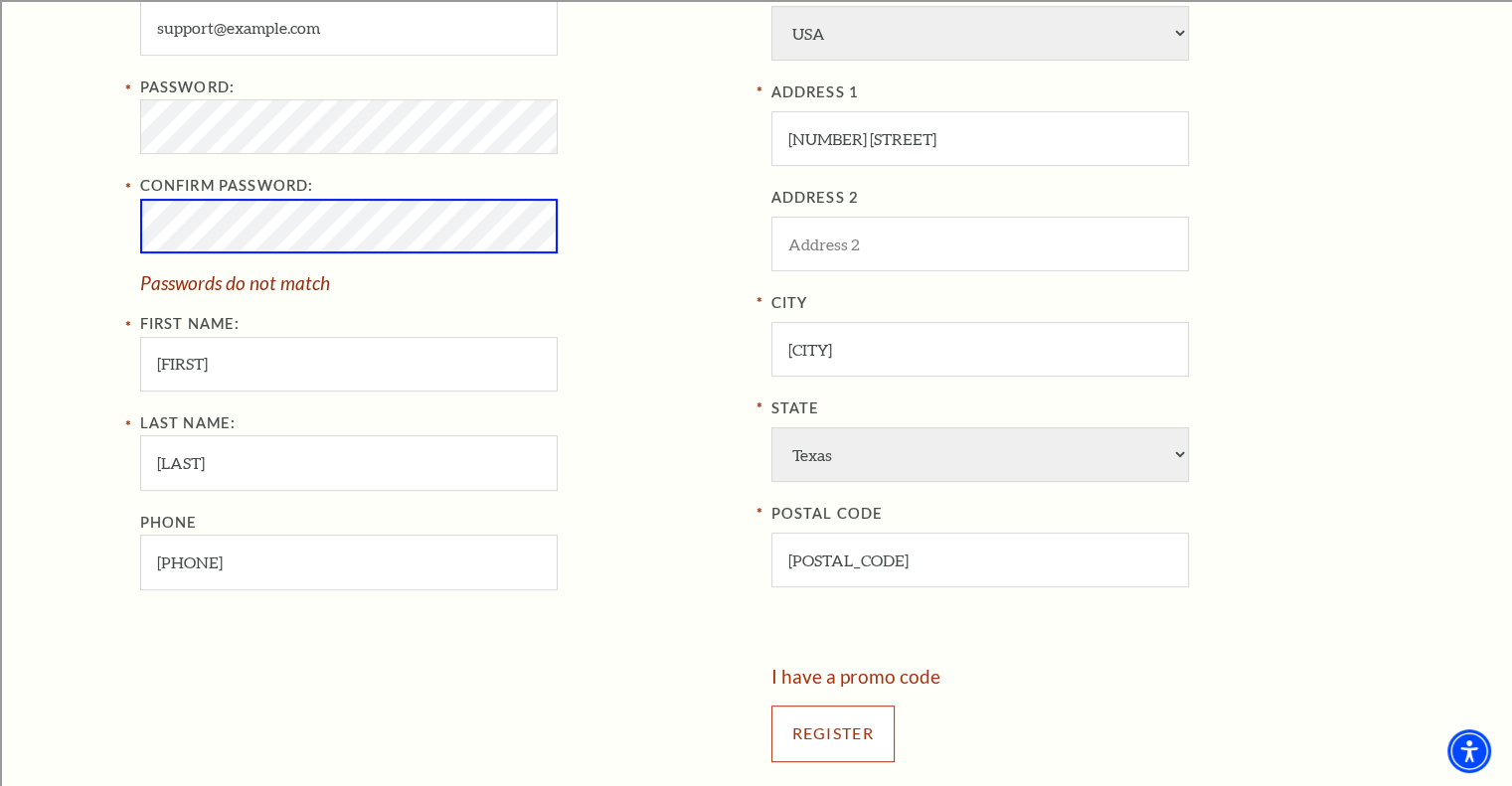 click on "Register" at bounding box center (833, 733) 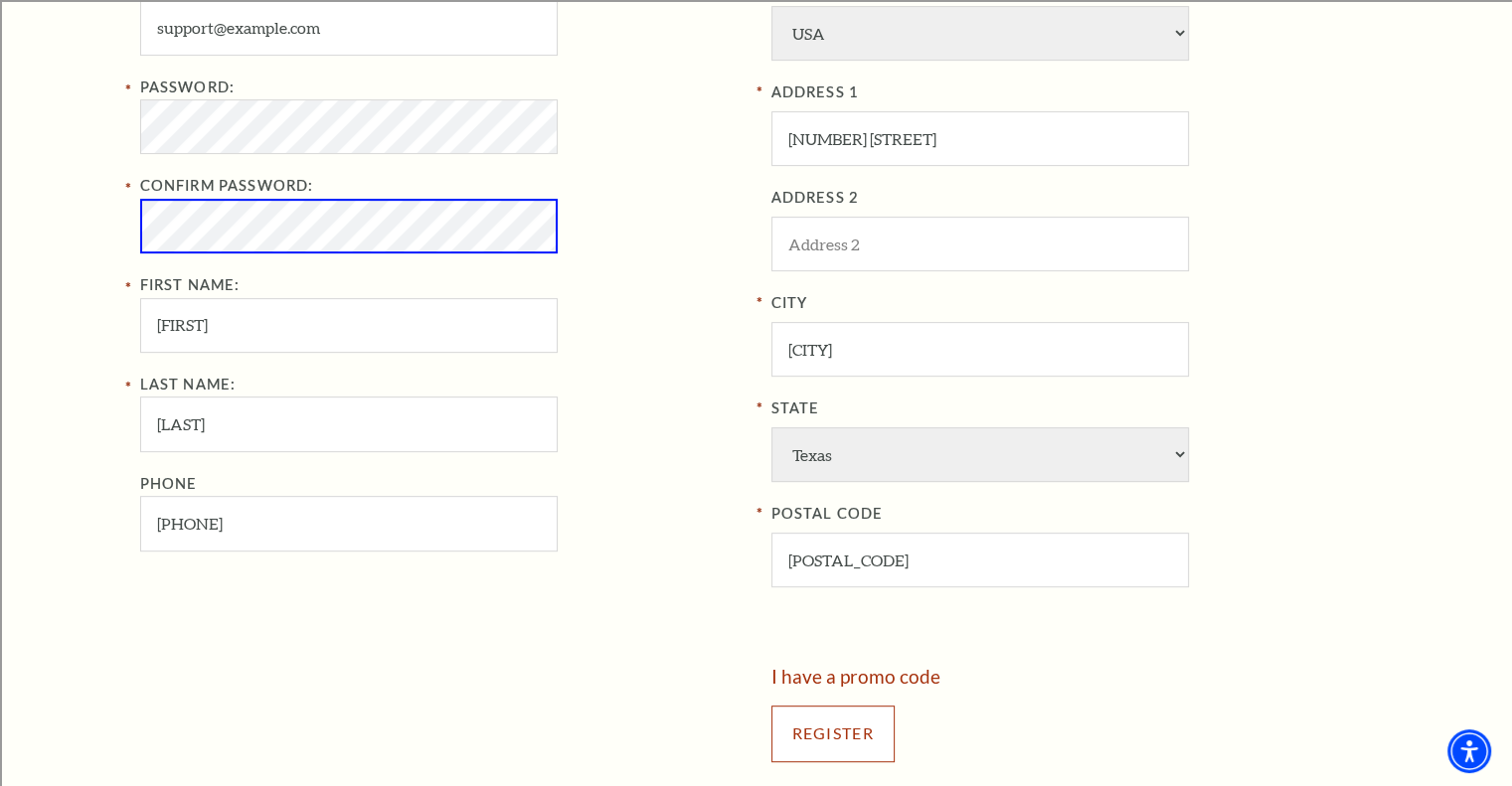 click on "Register" at bounding box center [833, 733] 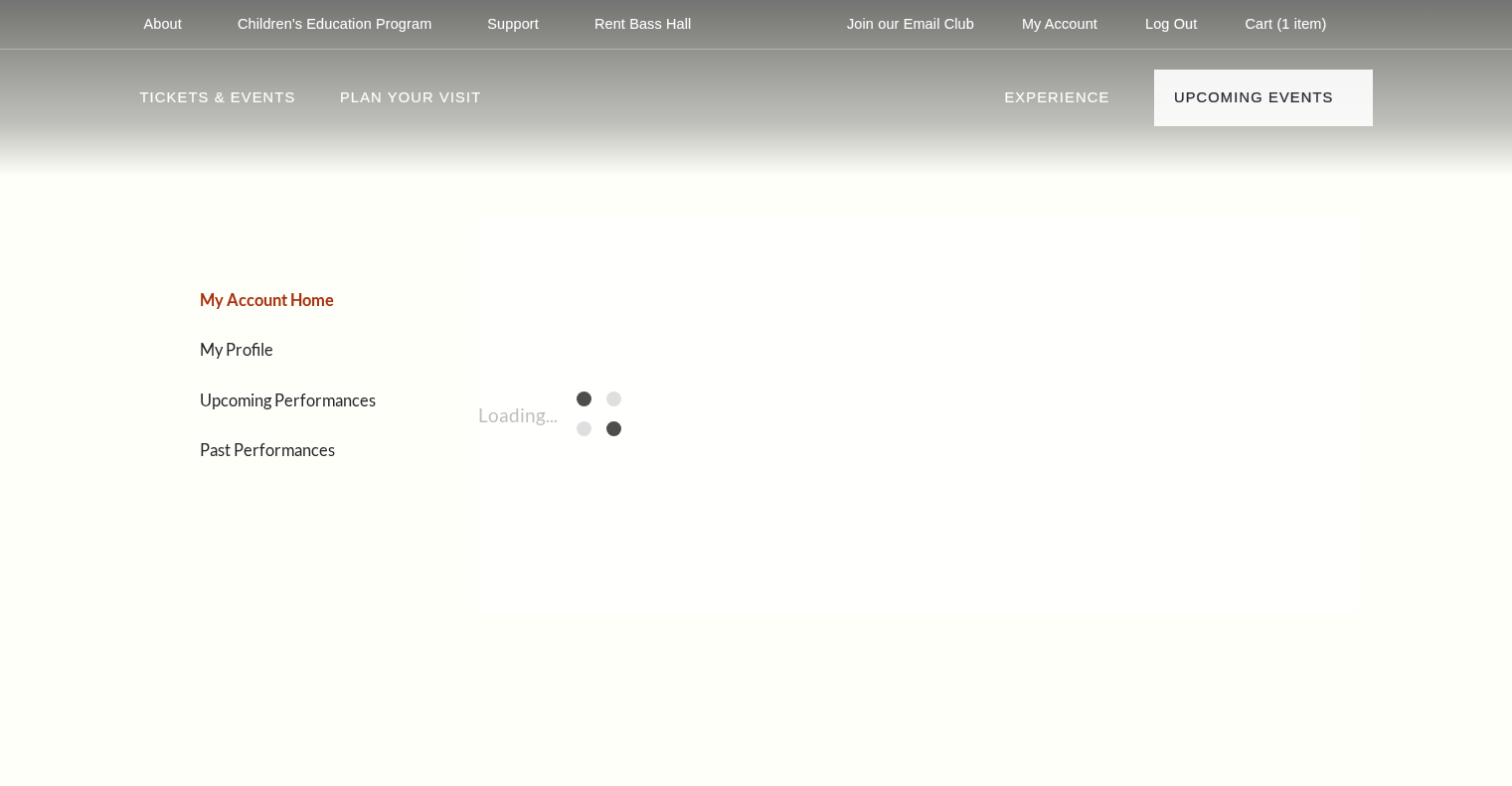 scroll, scrollTop: 0, scrollLeft: 0, axis: both 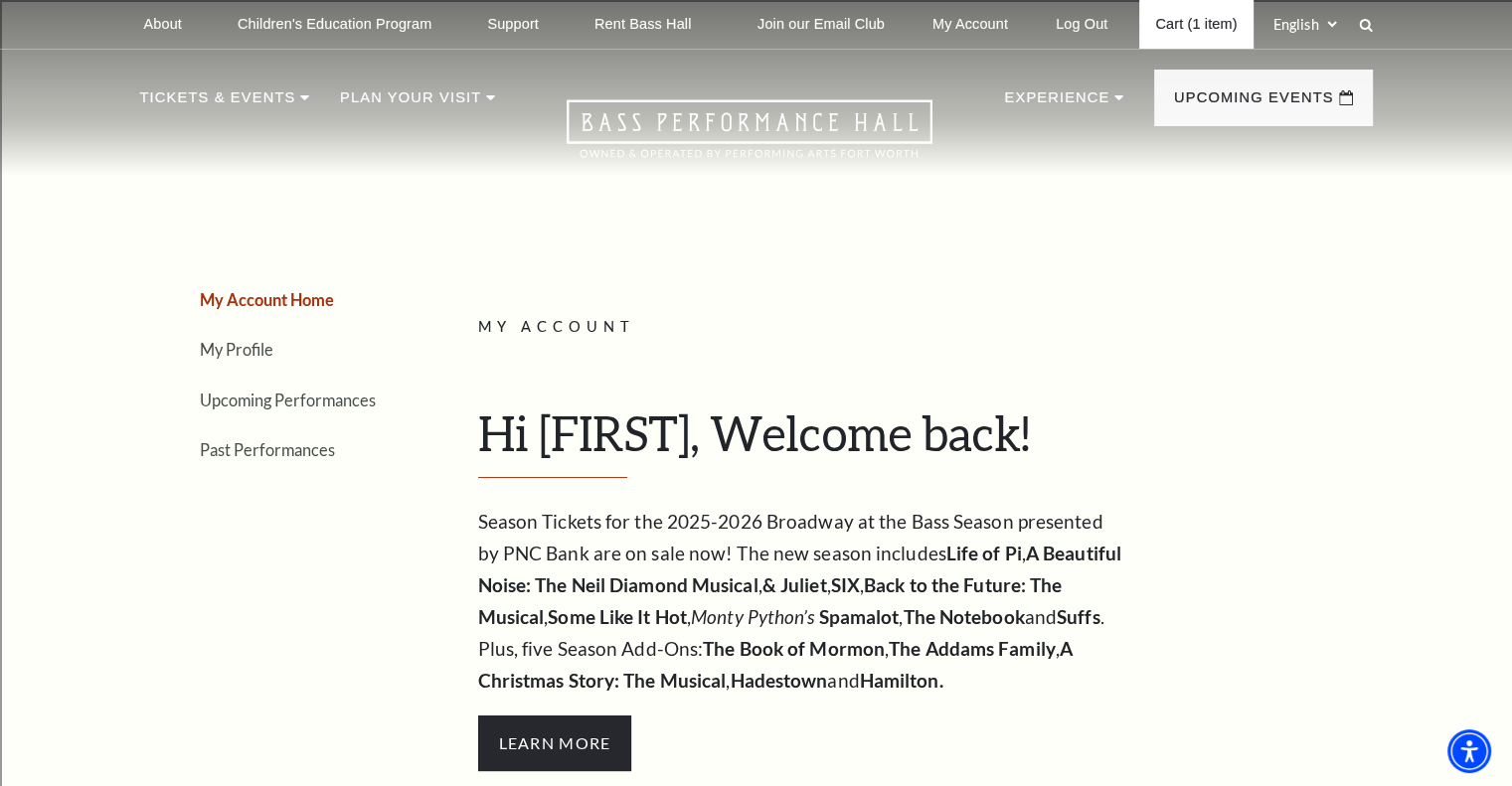 click on "Cart (1 item)" at bounding box center [1196, 24] 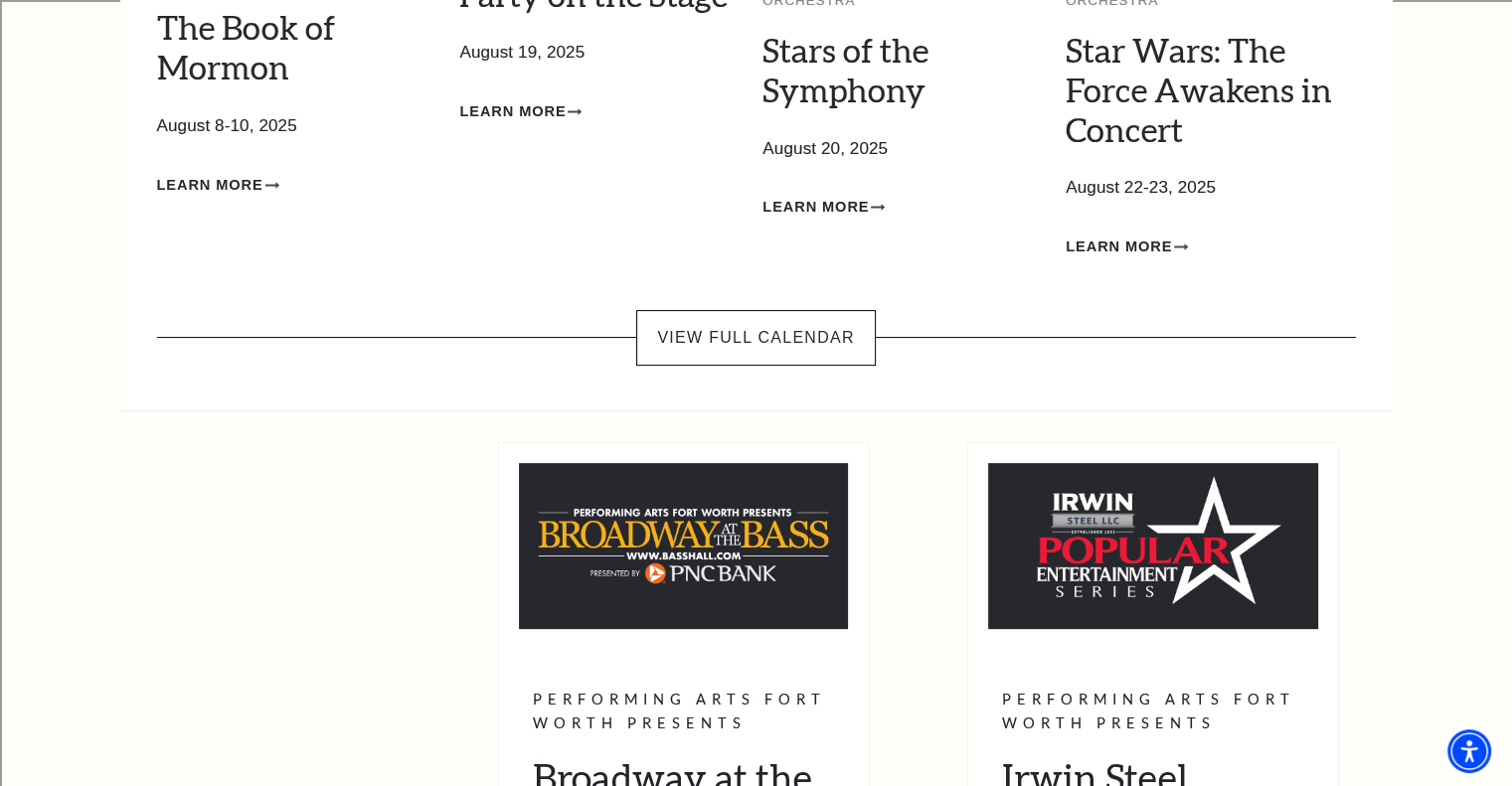 scroll, scrollTop: 596, scrollLeft: 0, axis: vertical 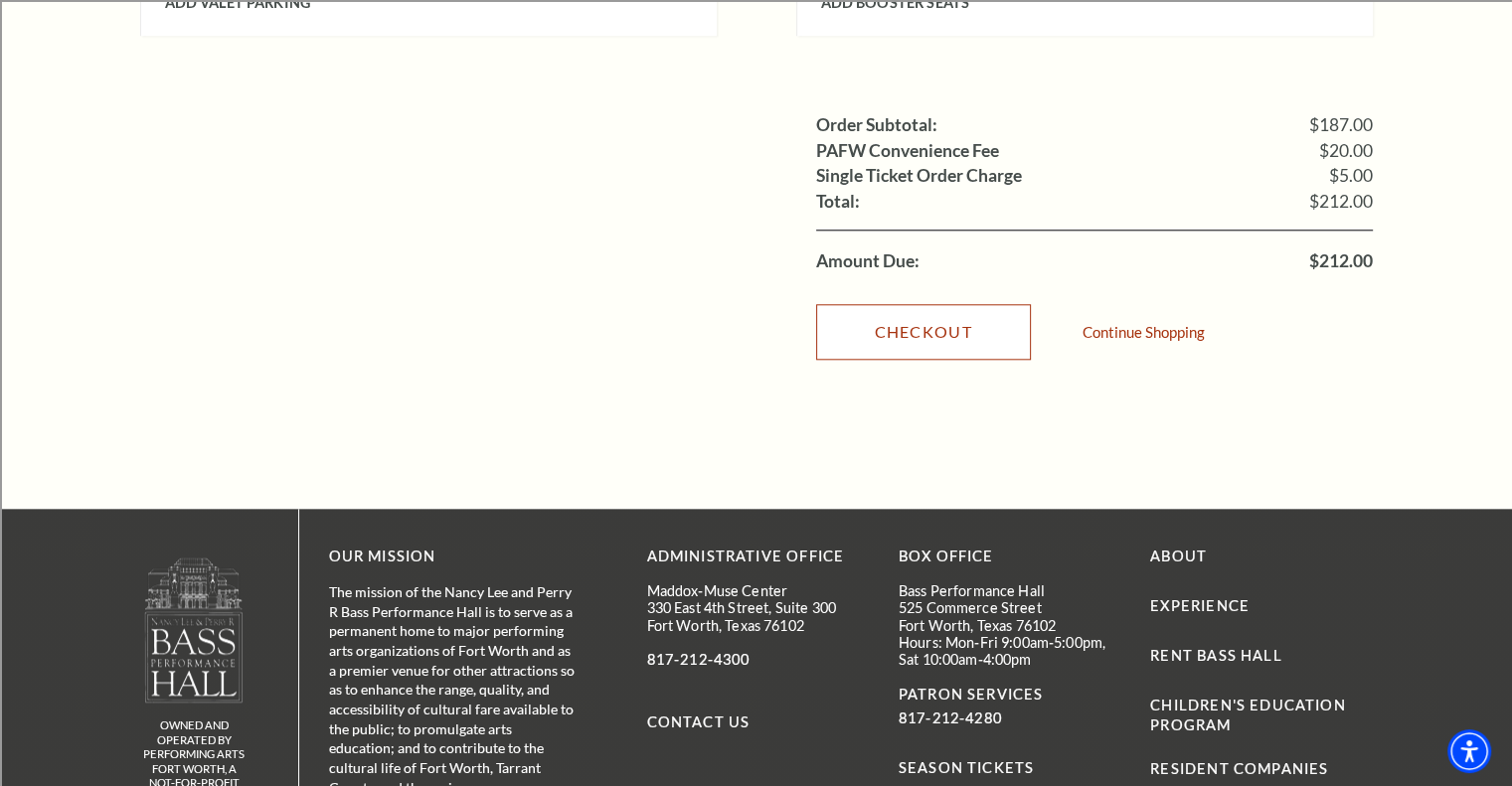click on "Checkout" at bounding box center [924, 332] 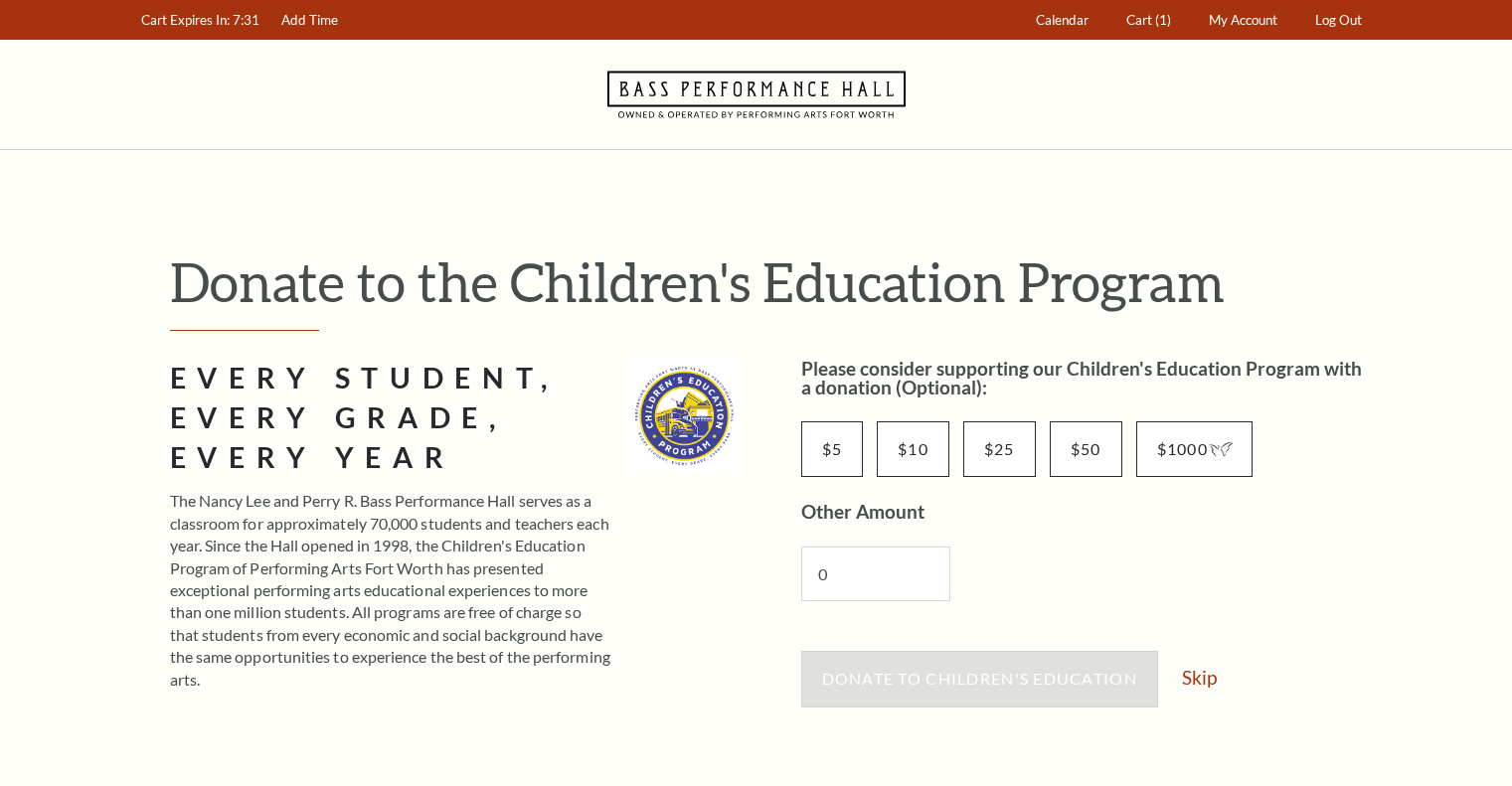 scroll, scrollTop: 0, scrollLeft: 0, axis: both 